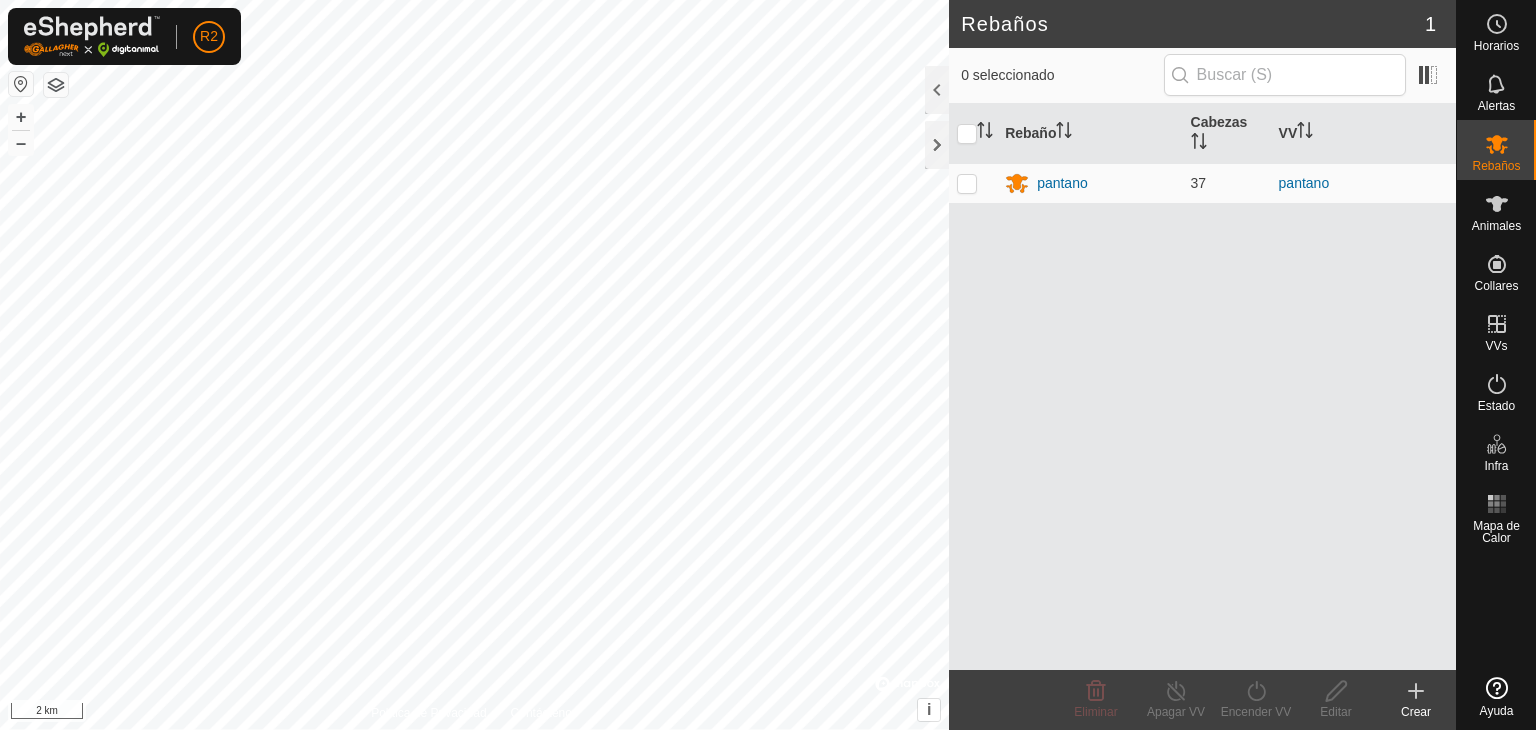 scroll, scrollTop: 0, scrollLeft: 0, axis: both 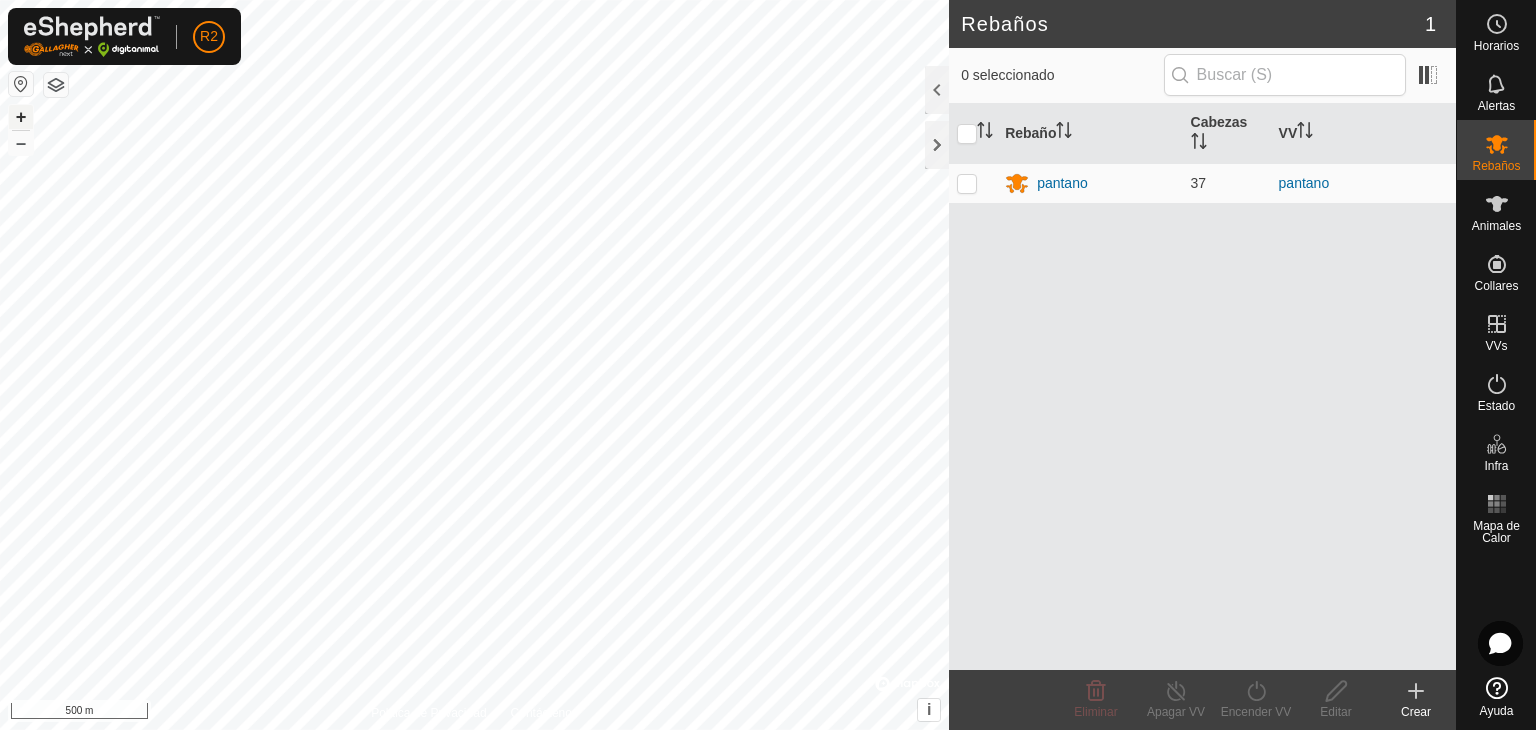 click on "+" at bounding box center (21, 117) 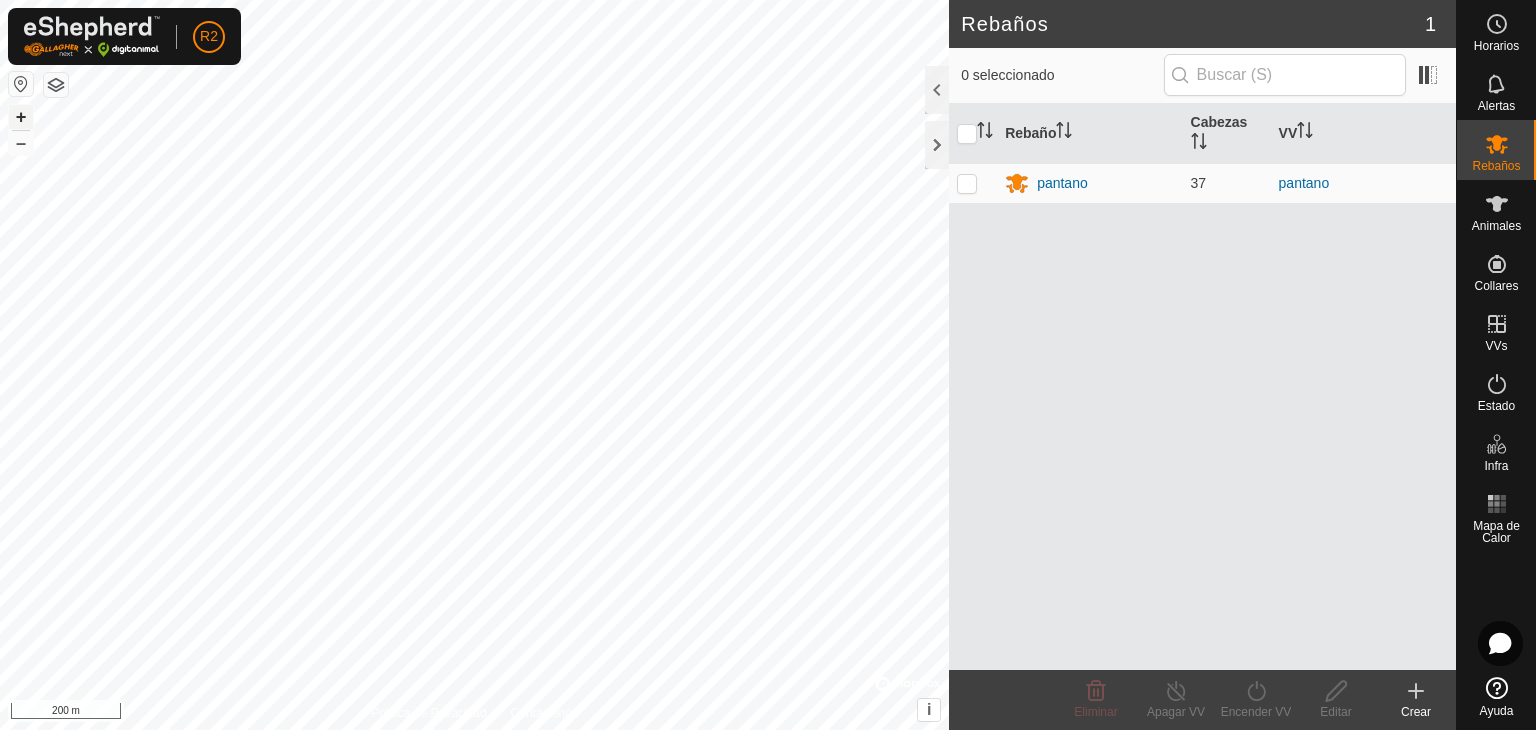 drag, startPoint x: 21, startPoint y: 117, endPoint x: 142, endPoint y: 61, distance: 133.33041 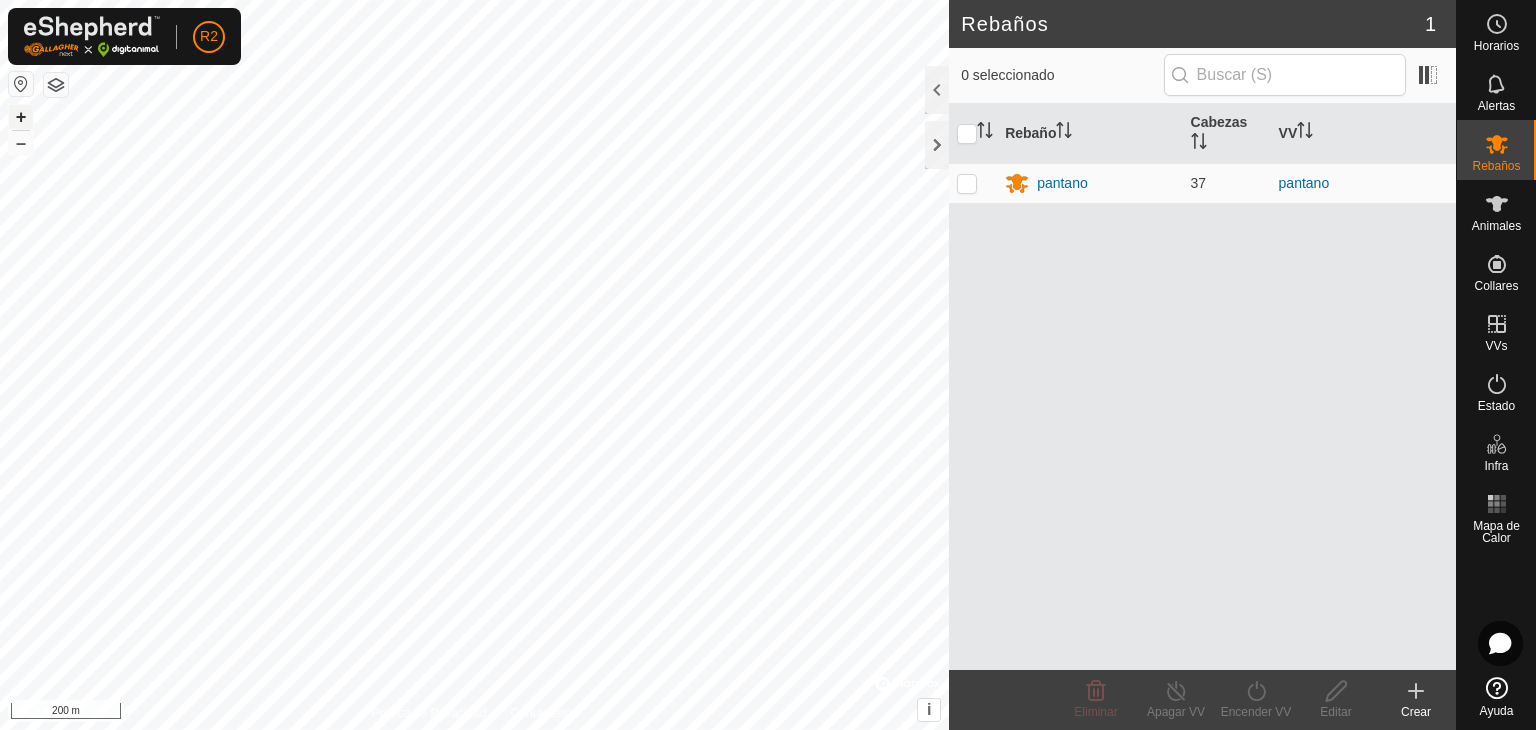 click on "R2 Horarios Alertas Rebaños Animales Collares VVs Estado Infra Mapa de Calor Ayuda Rebaños 1  0 seleccionado   Rebaño   Cabezas   VV  [LOCATION] 37 [LOCATION] Eliminar  Apagar VV   Encender VV   Editar   Crear  Política de Privacidad Contáctenos + – ⇧ i ©  Mapbox , ©  OpenStreetMap ,  Improve this map 200 m" 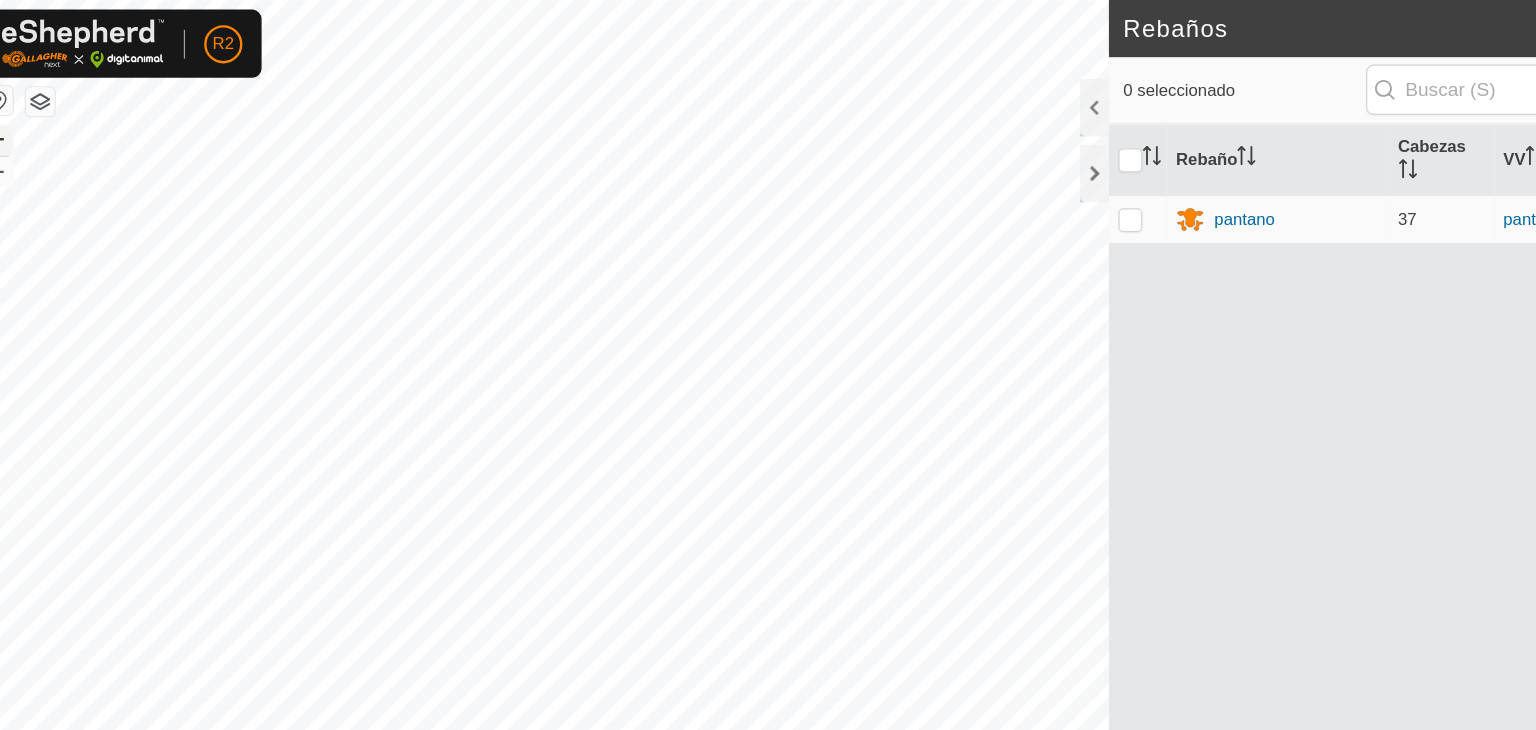 type 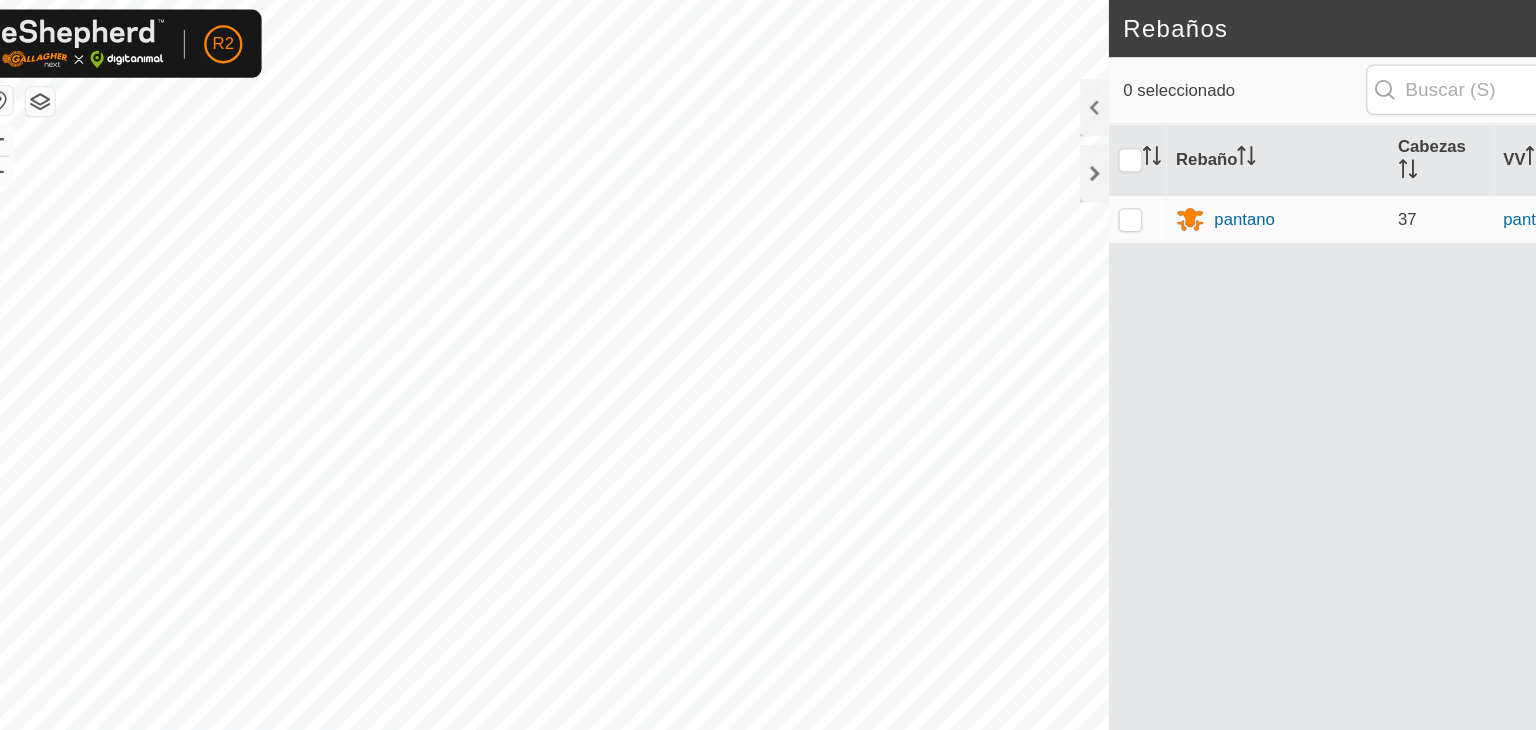 click on "Rebaño   Cabezas   VV  pantano 37 pantano" at bounding box center [1202, 387] 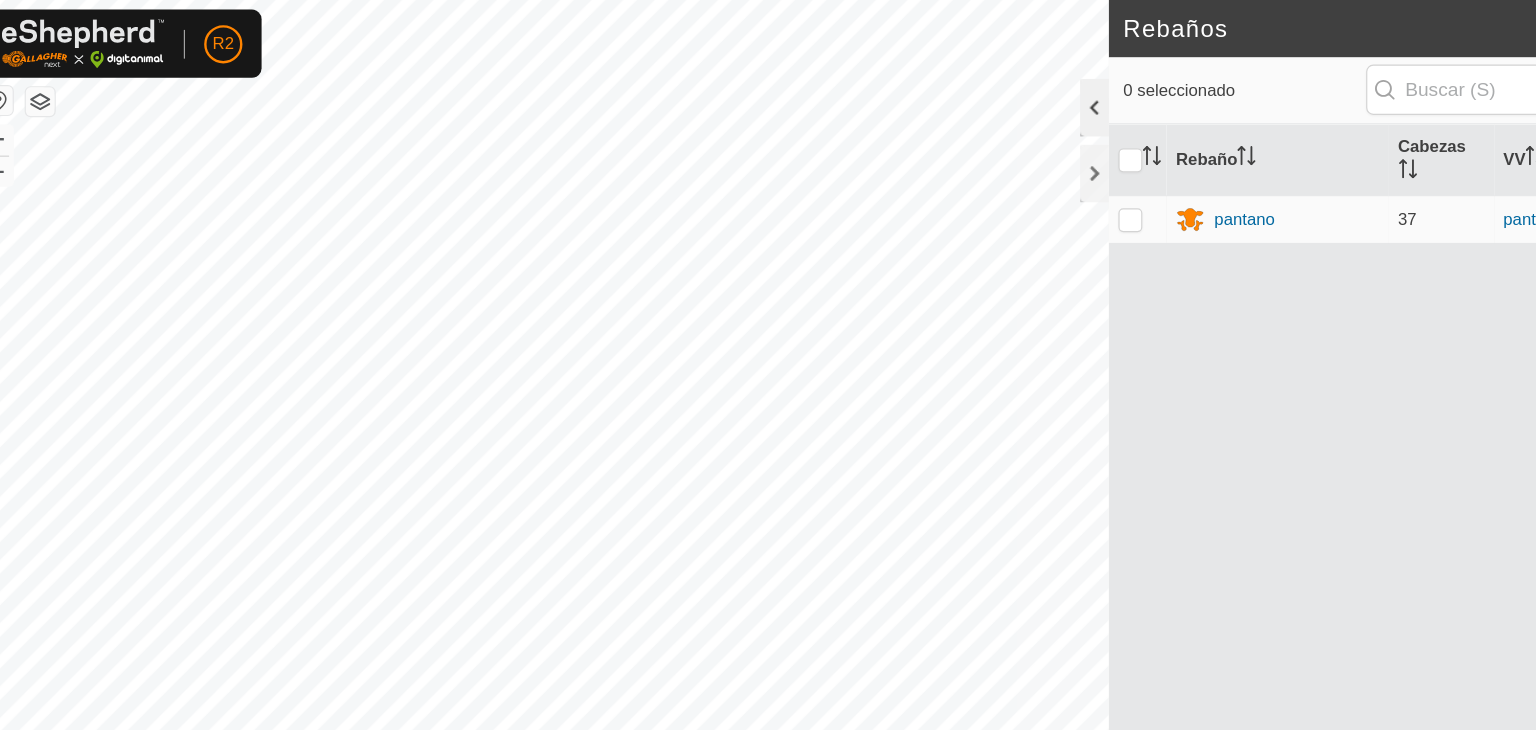 click 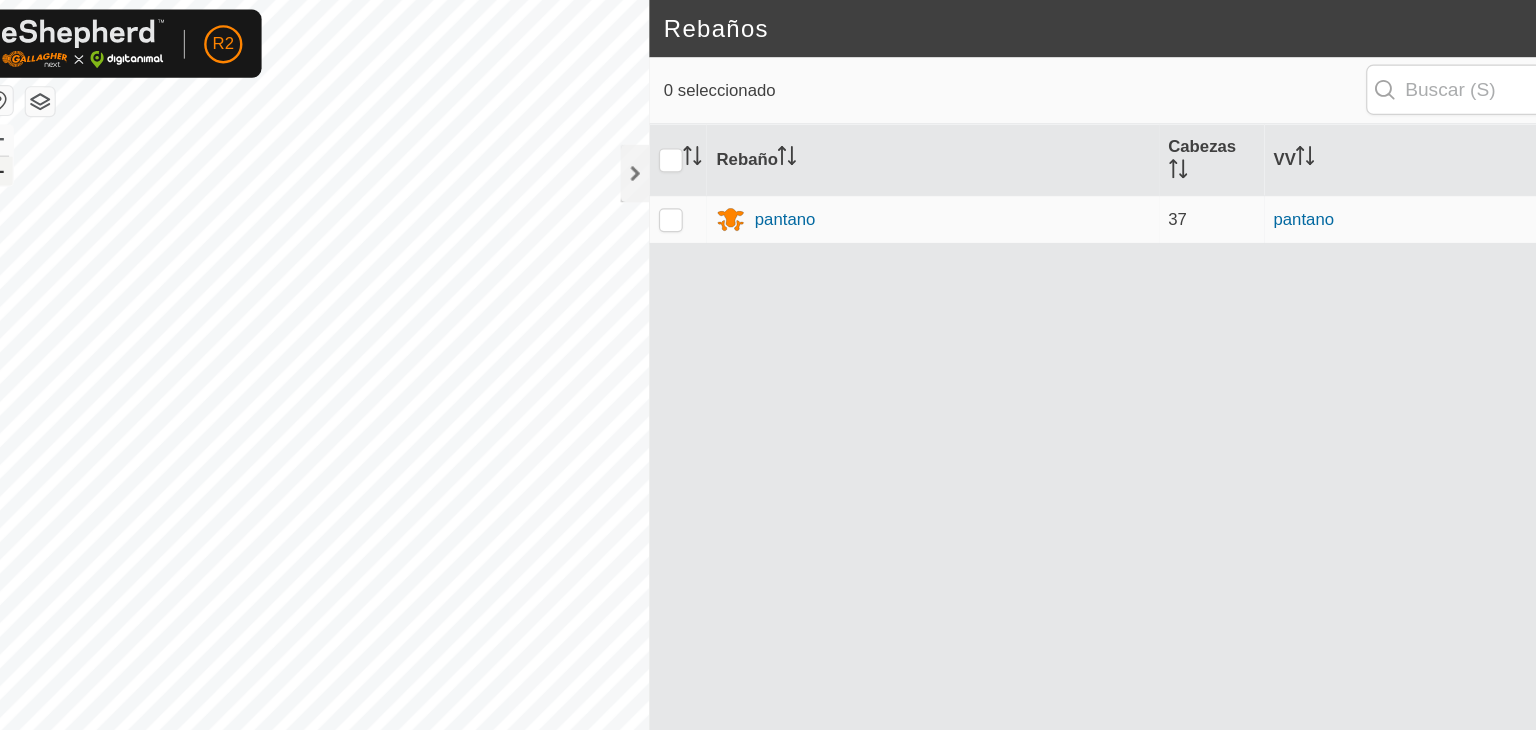 click on "–" at bounding box center [21, 143] 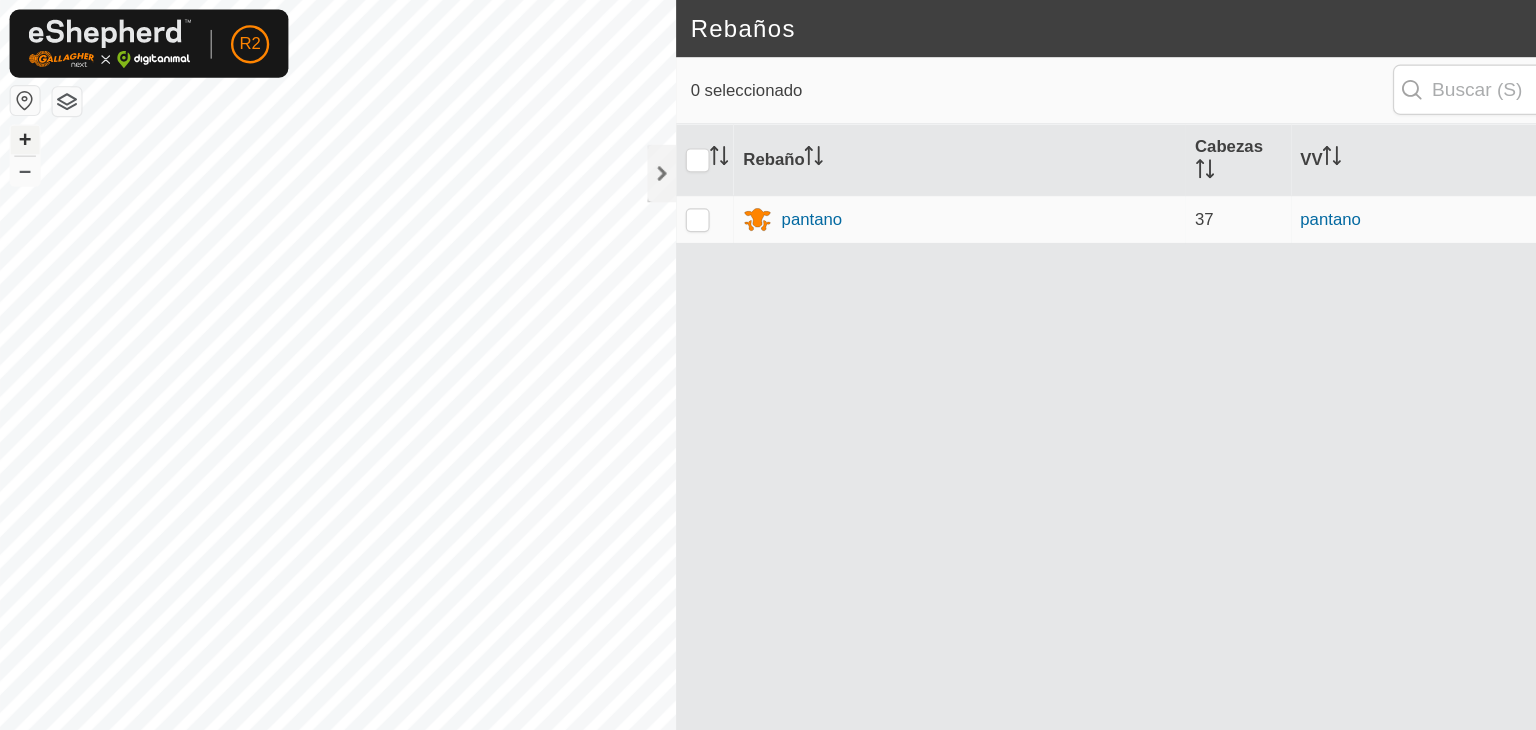 click on "+" at bounding box center (21, 117) 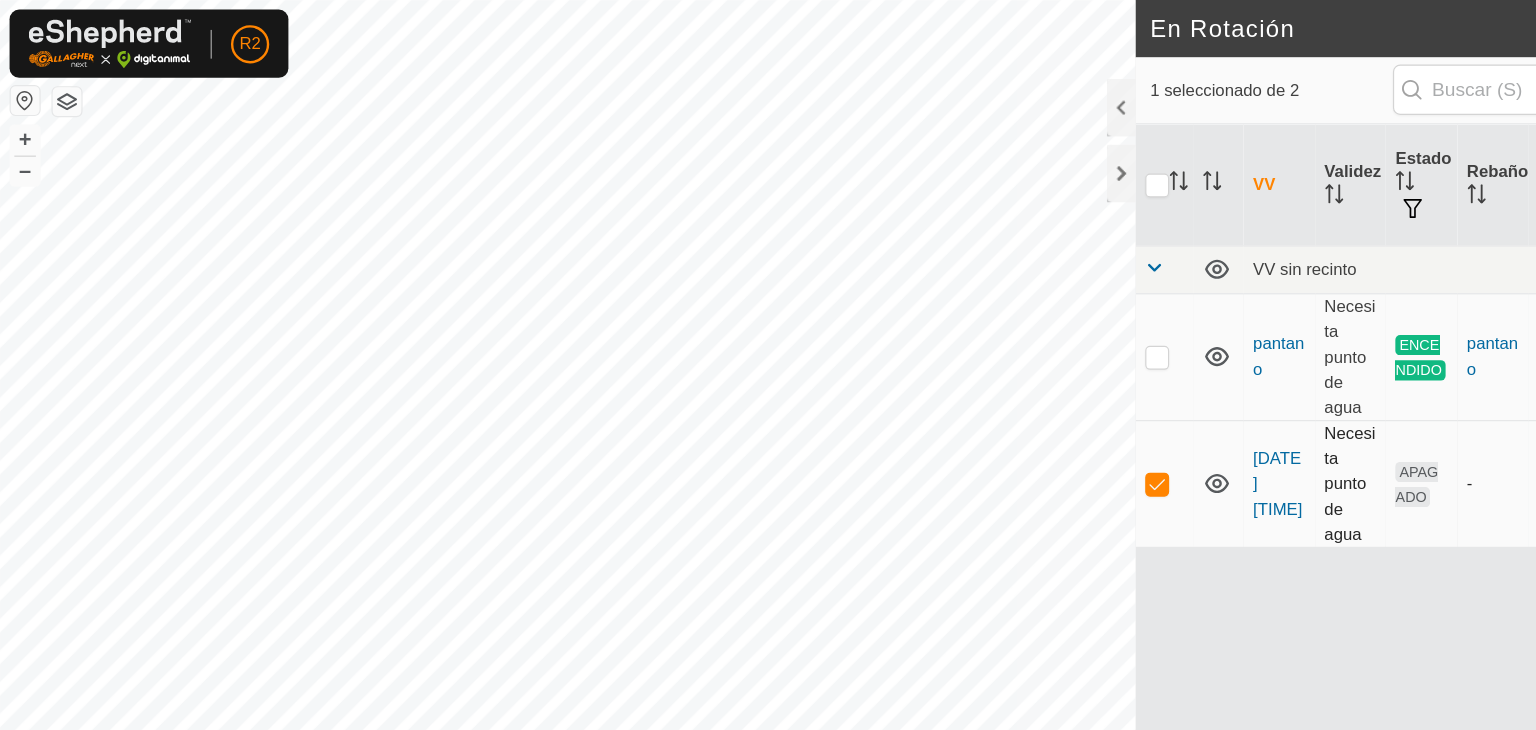 click at bounding box center (967, 404) 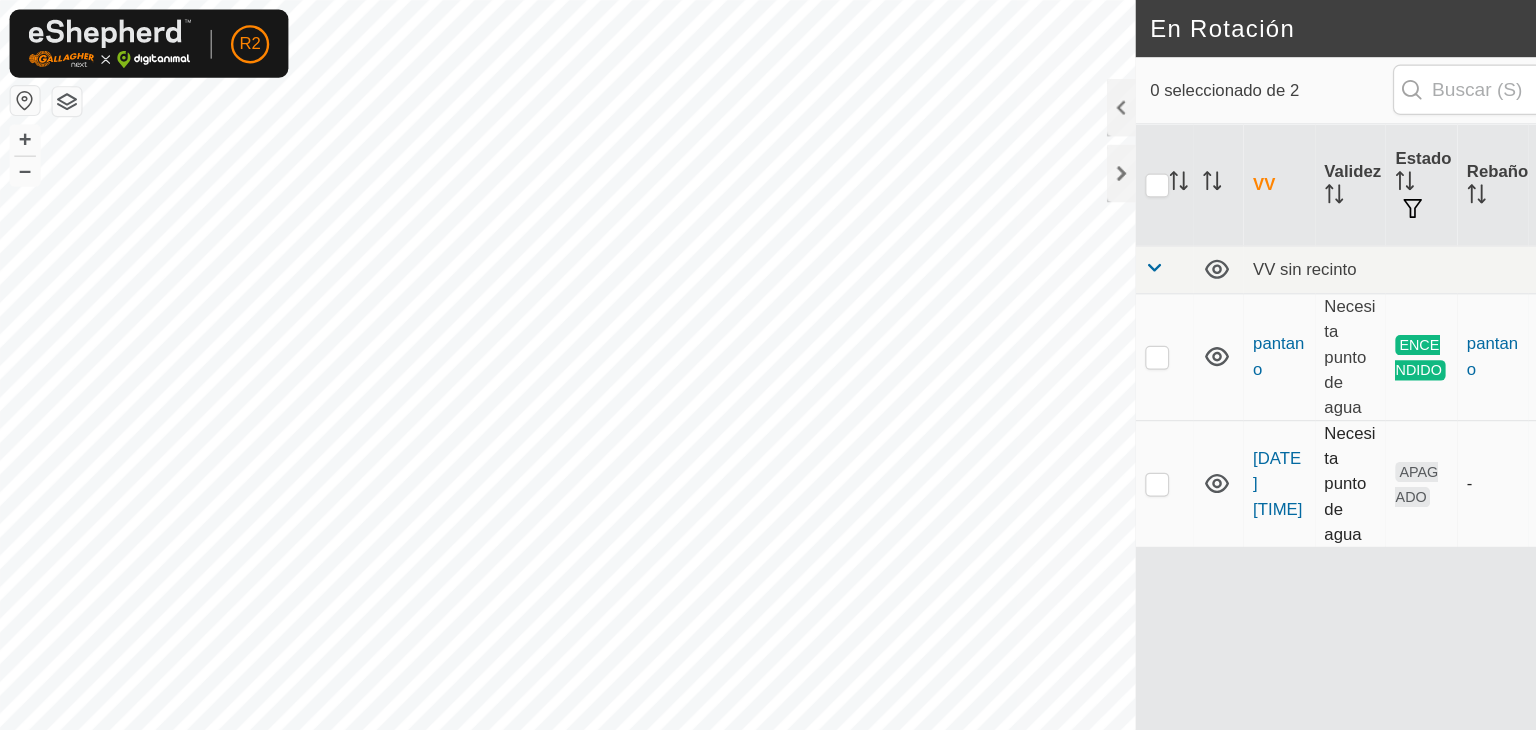 click at bounding box center [967, 404] 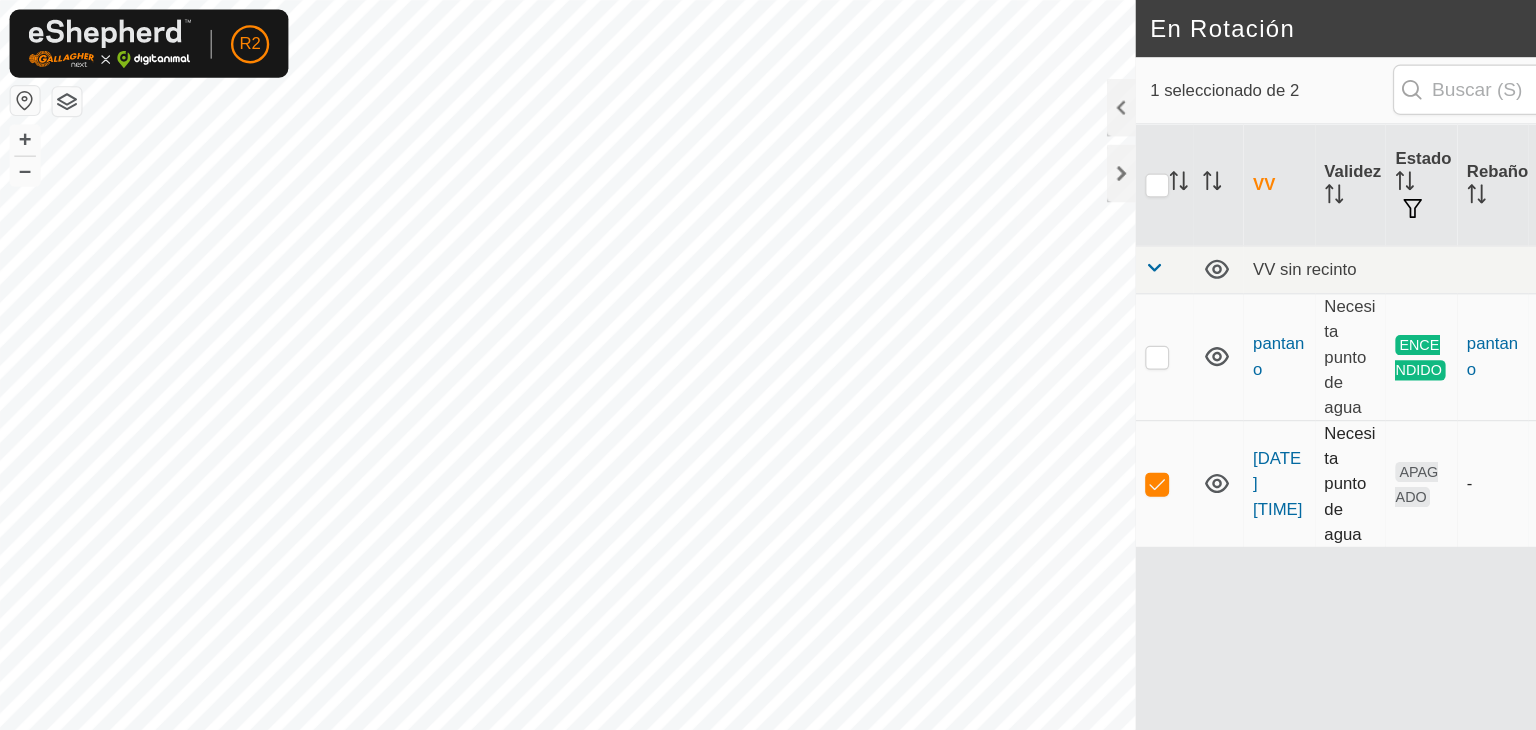 click at bounding box center (967, 404) 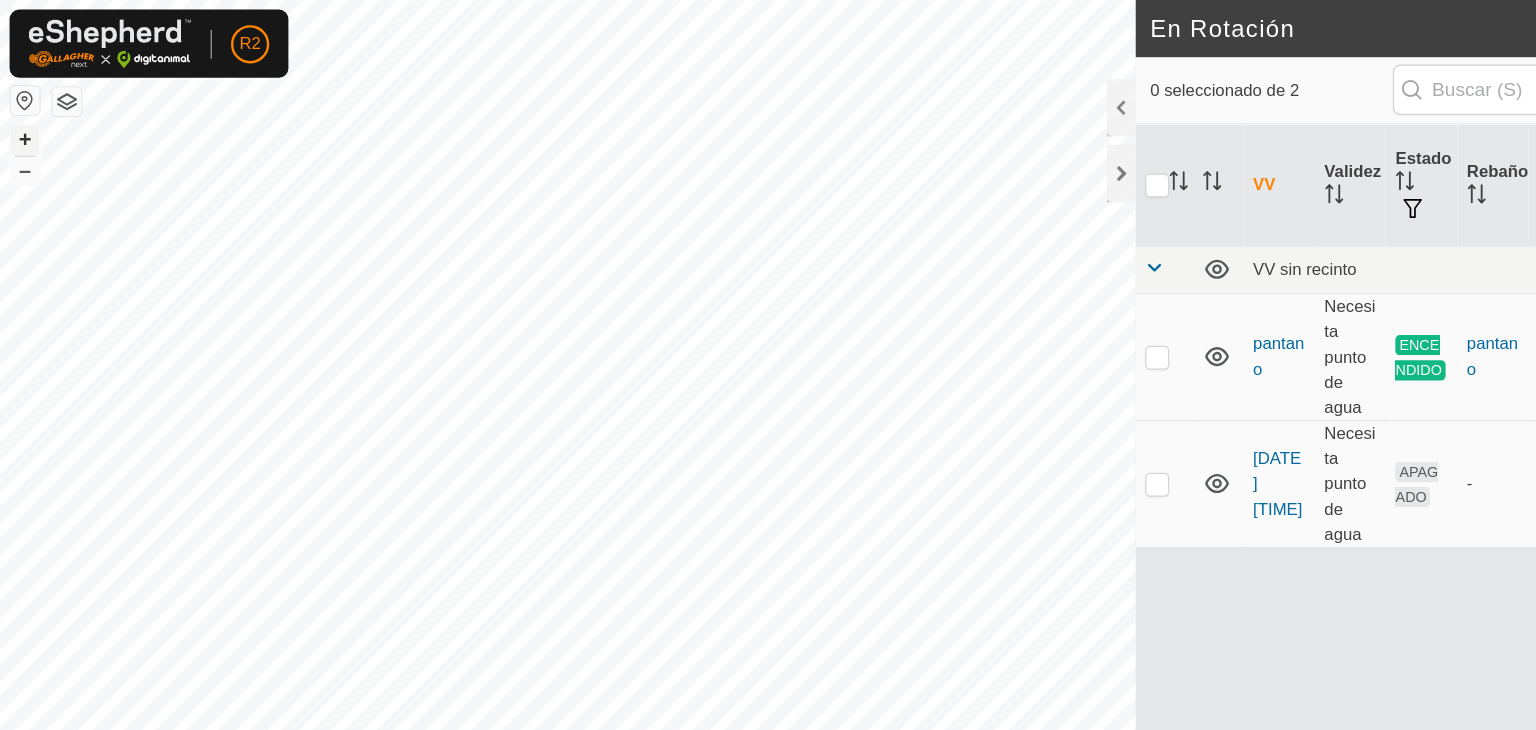 click on "+" at bounding box center [21, 117] 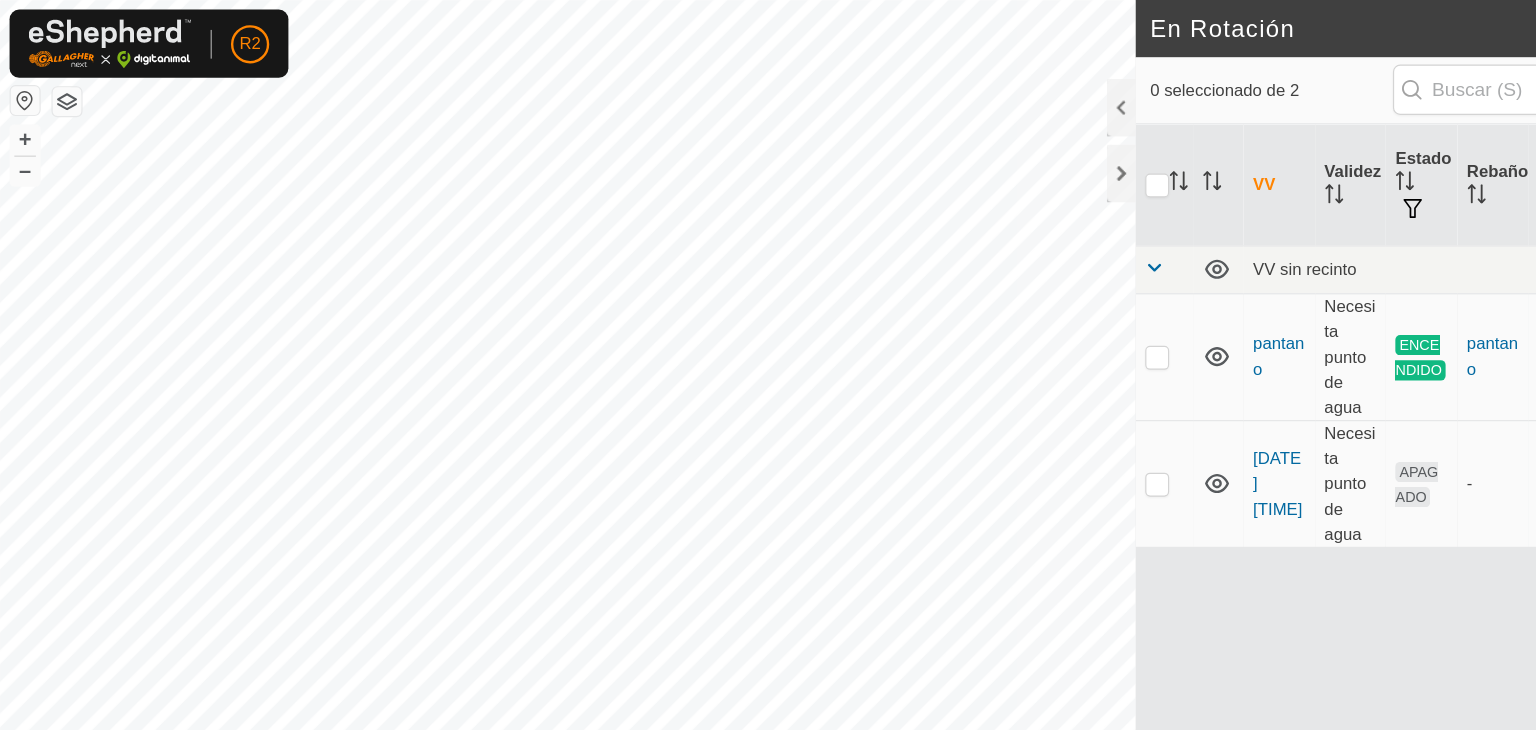 click at bounding box center (21, 84) 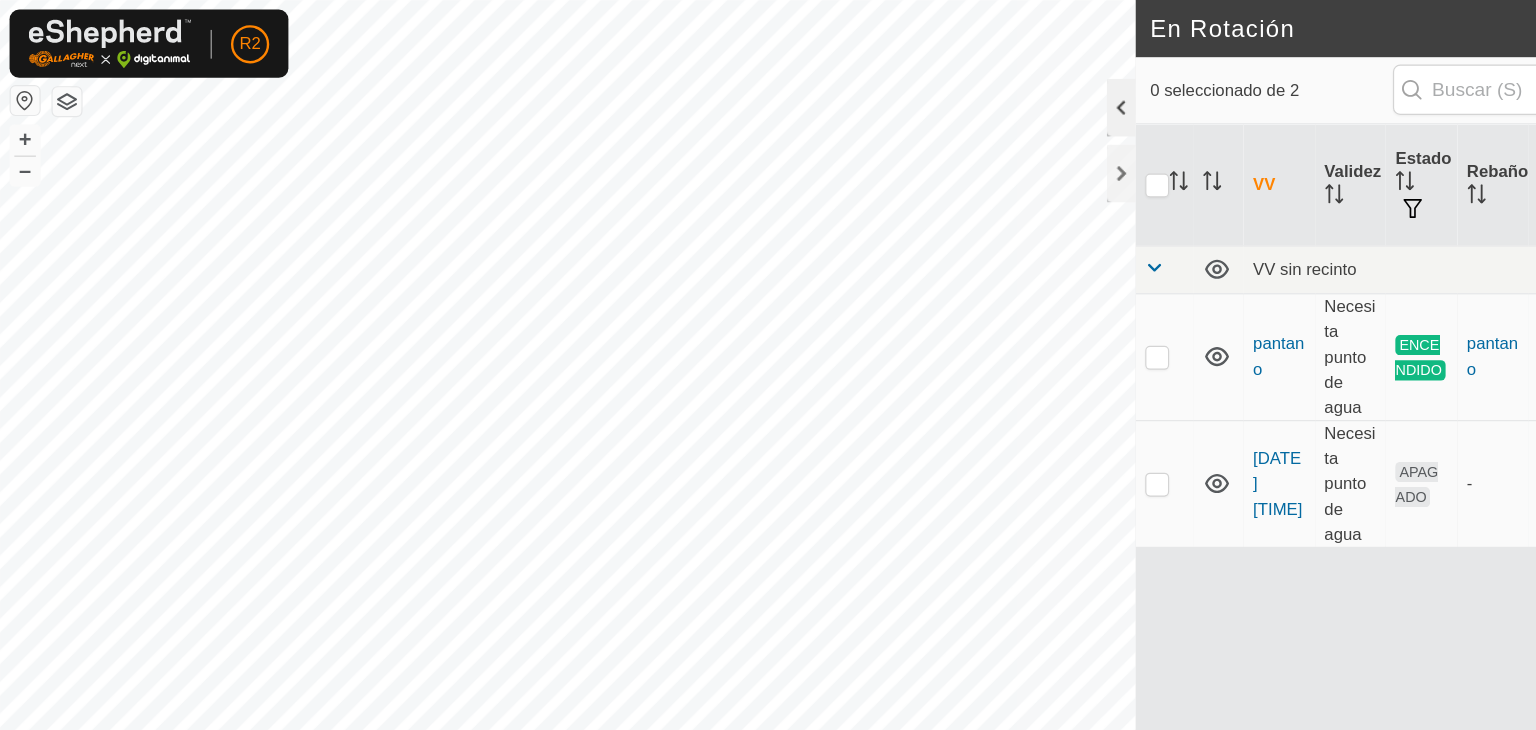 click 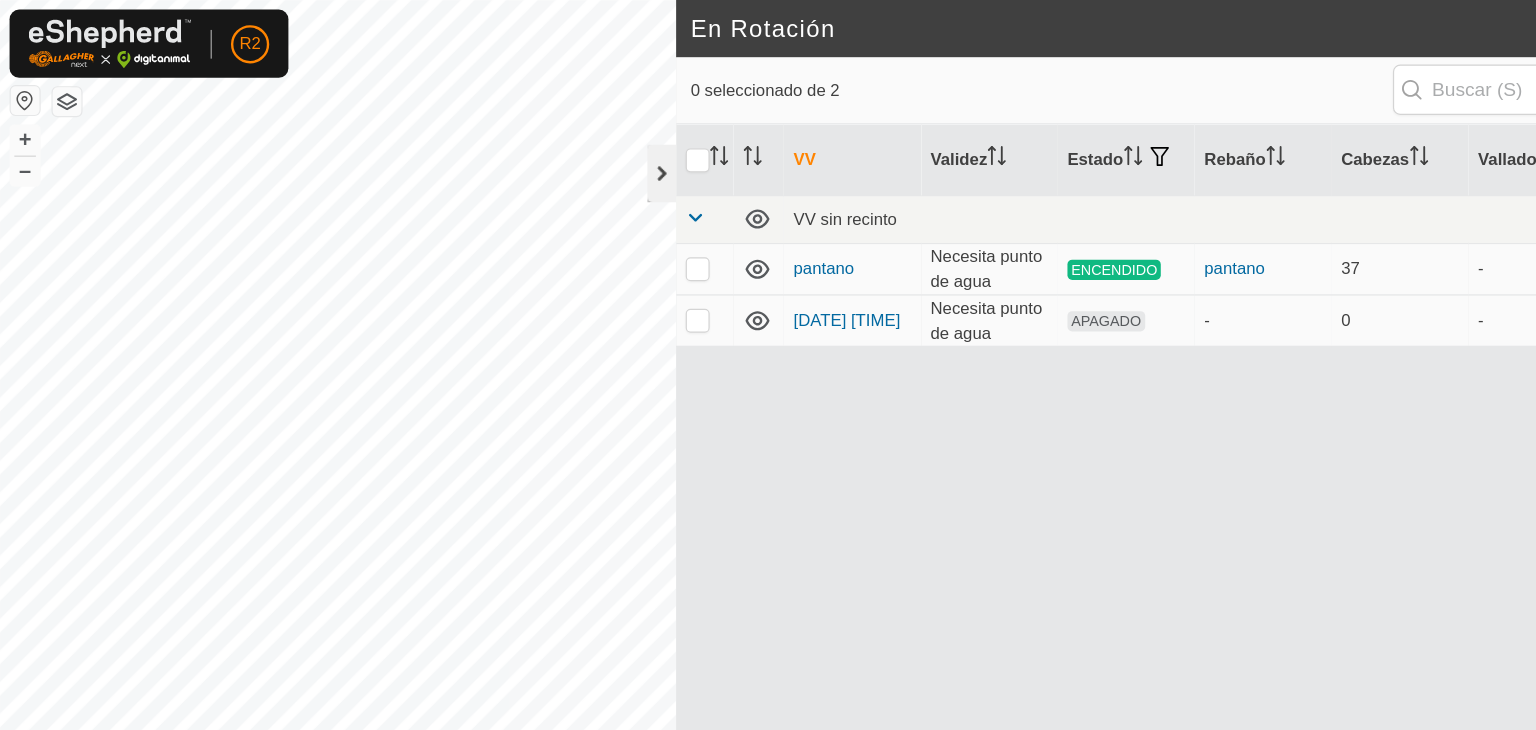 click 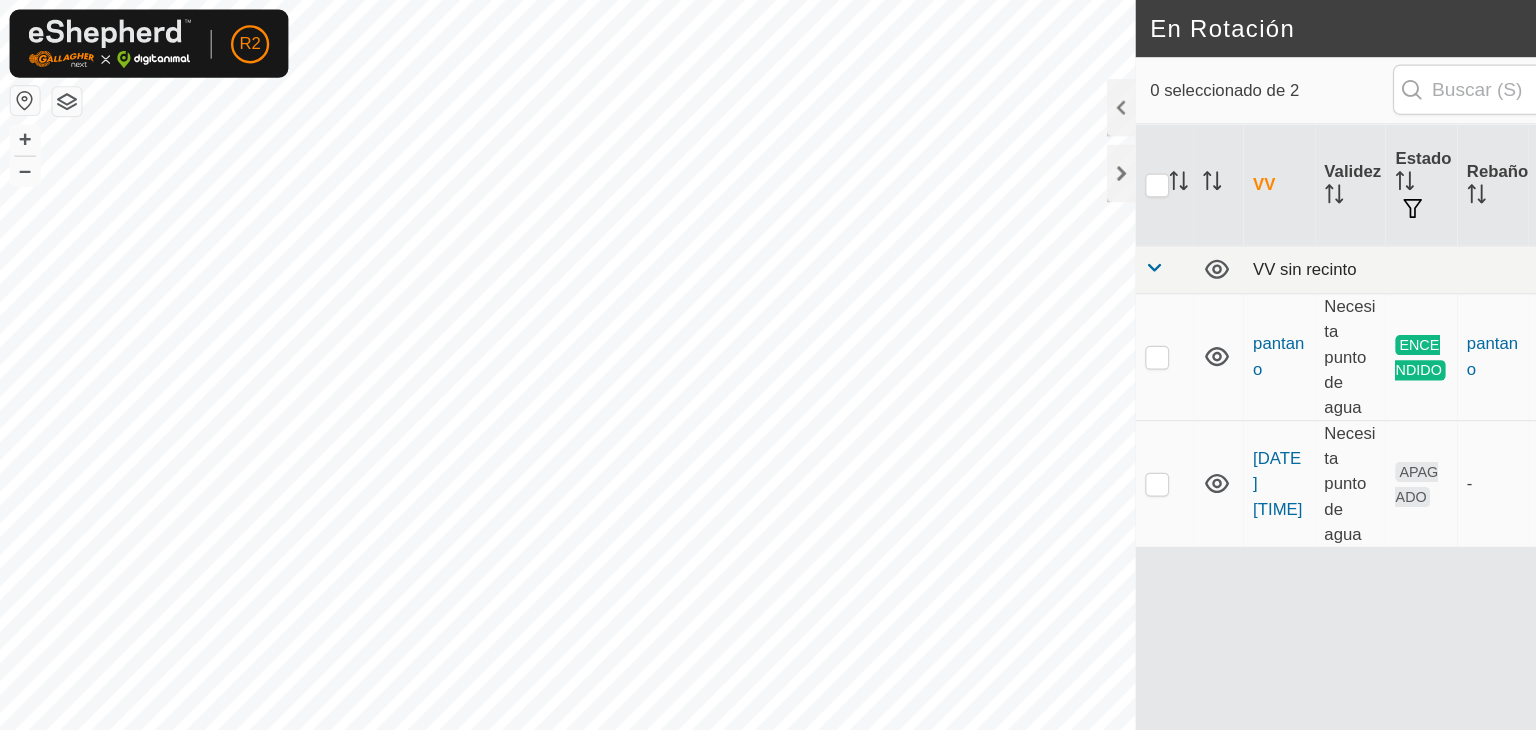click at bounding box center [965, 224] 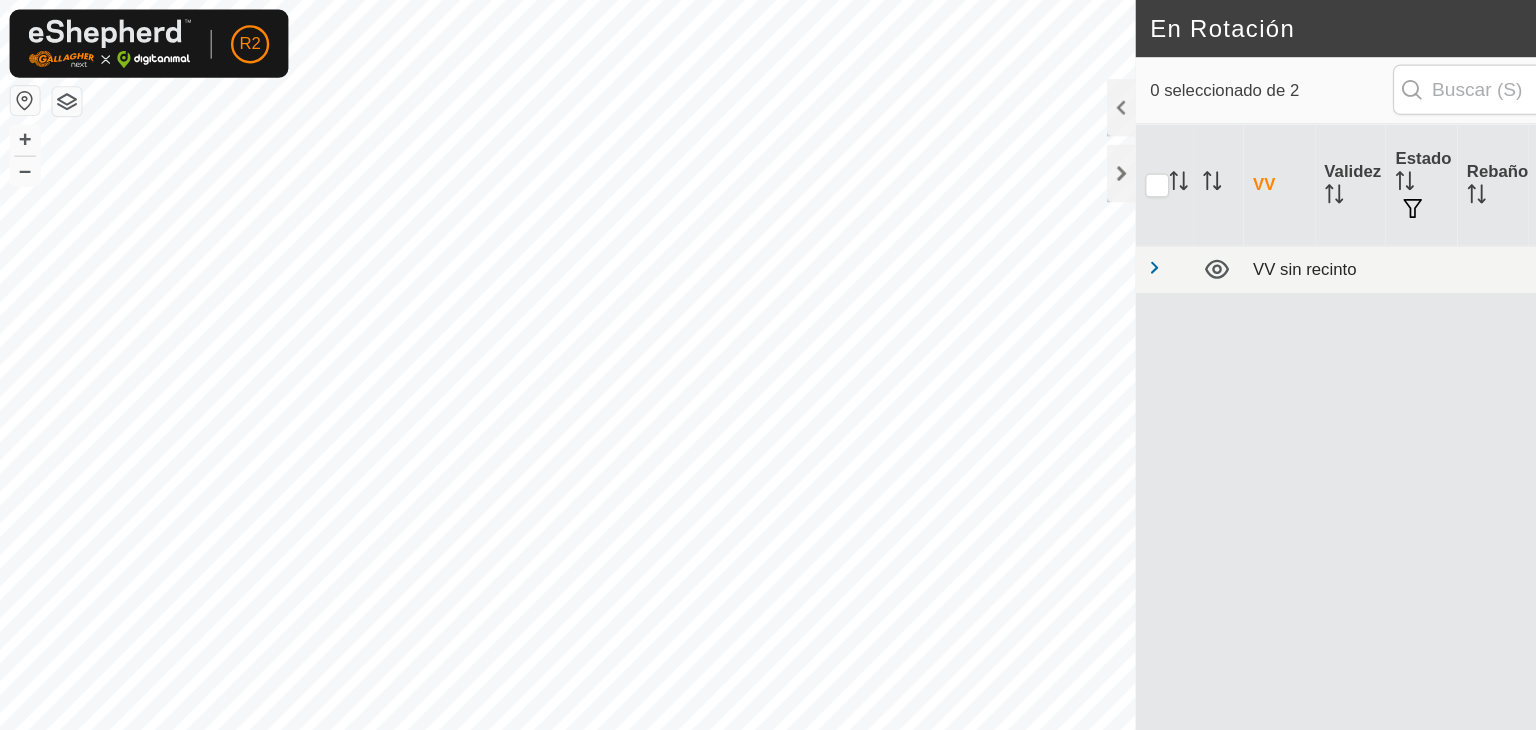 click at bounding box center [965, 224] 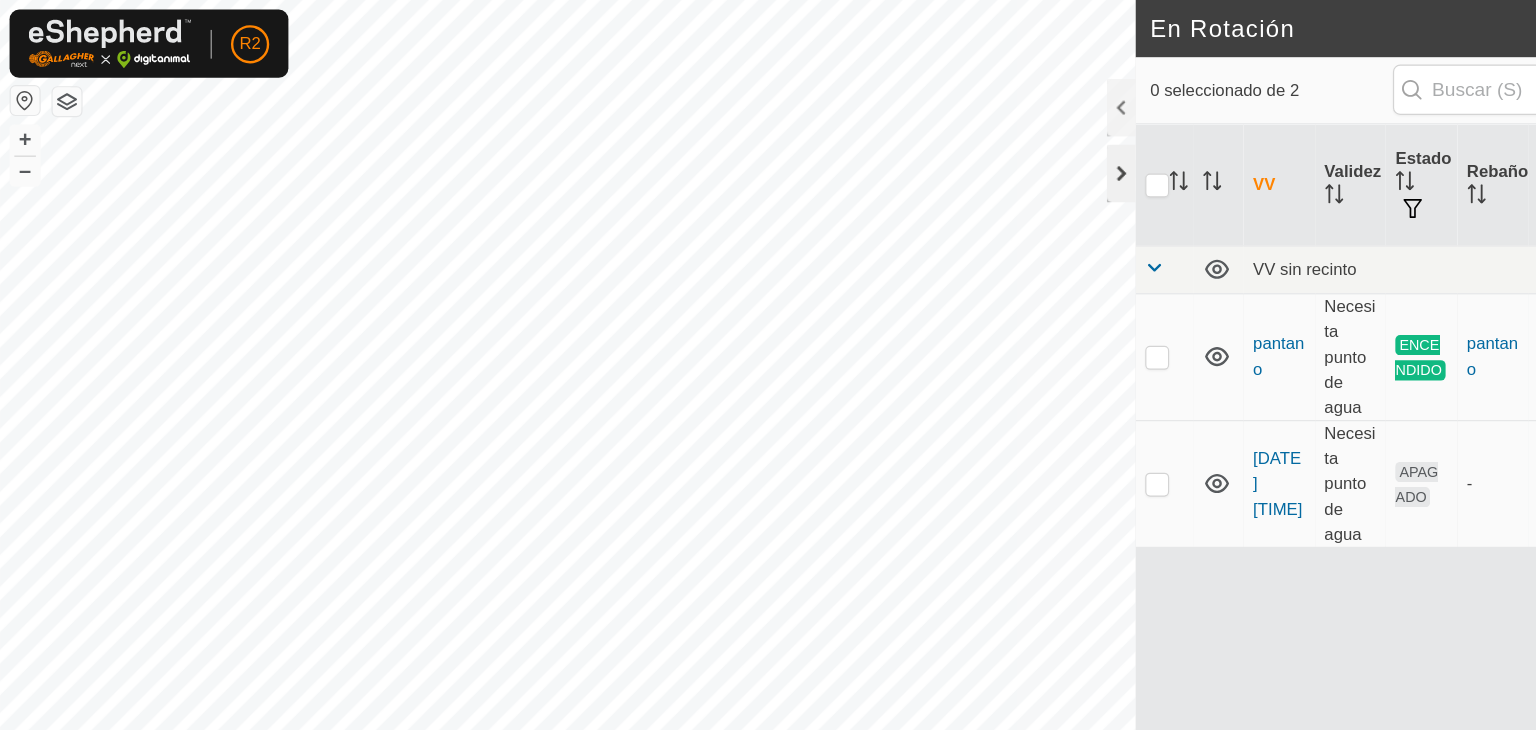 click 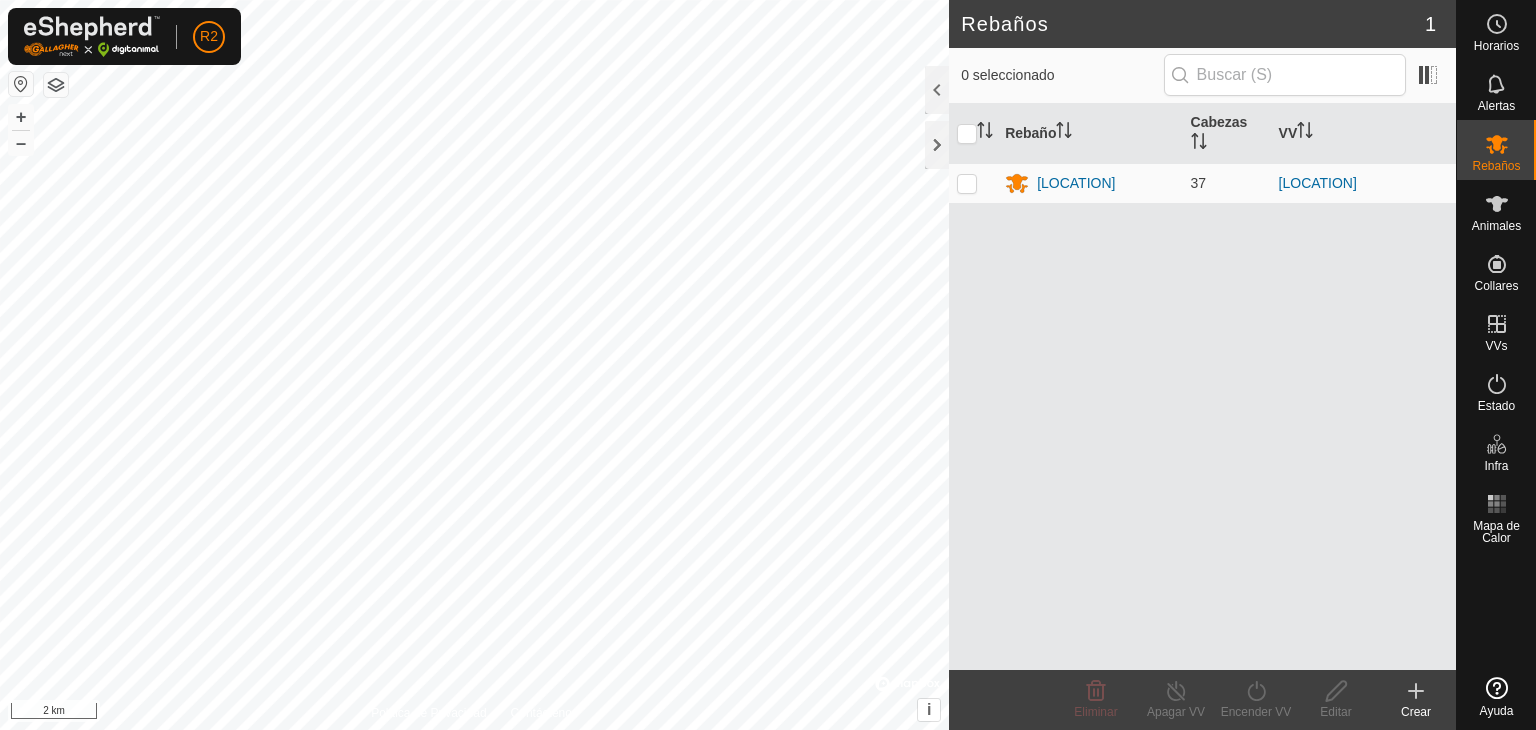 scroll, scrollTop: 0, scrollLeft: 0, axis: both 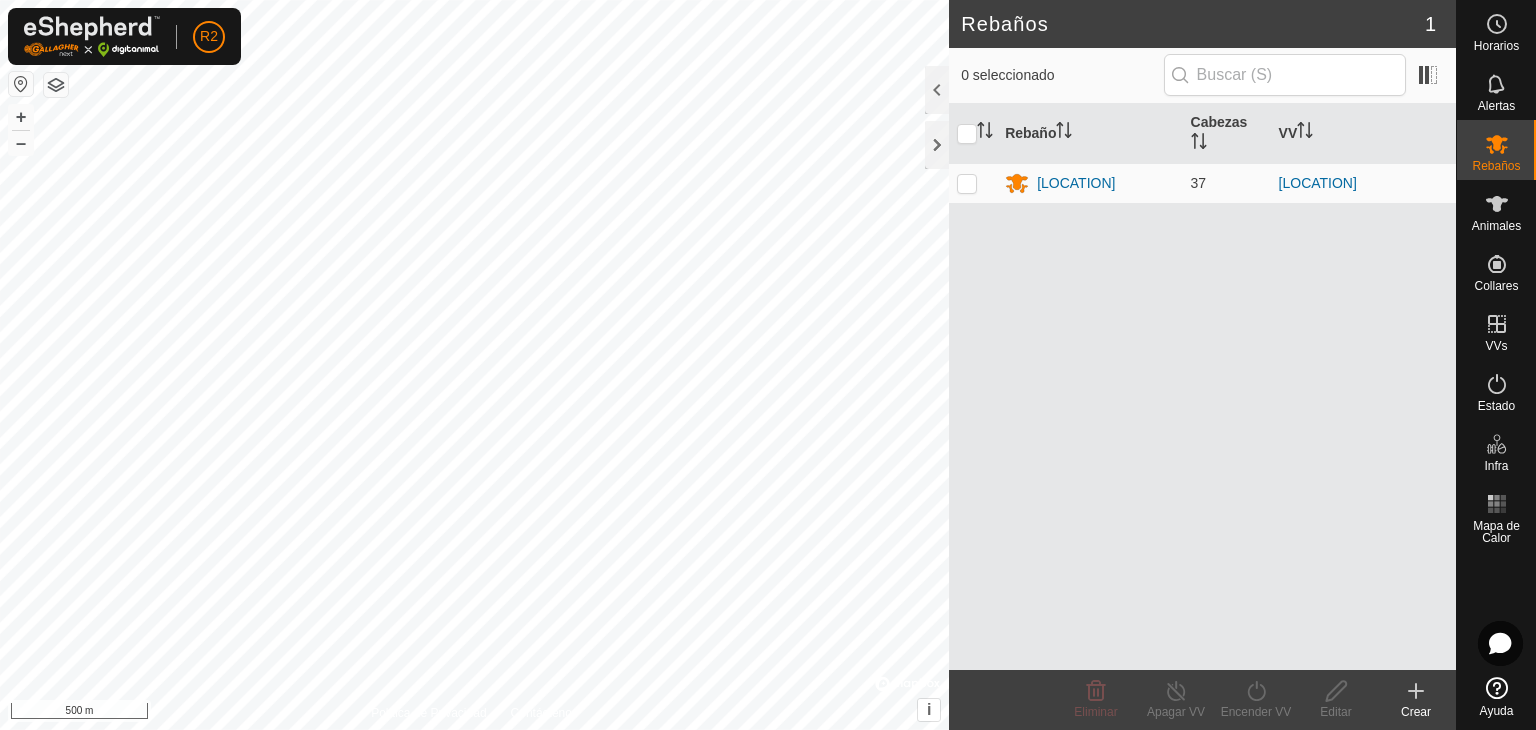 click 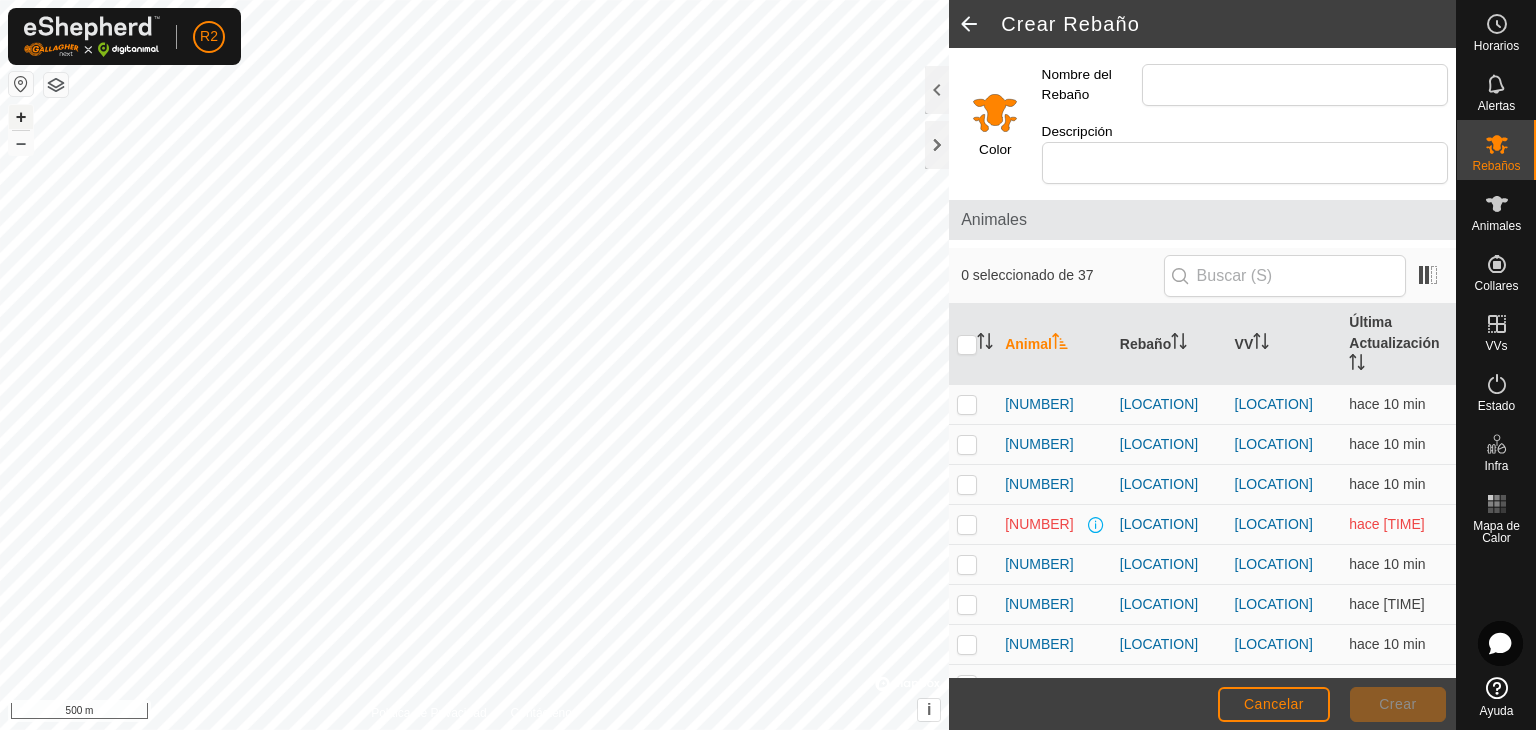 click on "+" at bounding box center [21, 117] 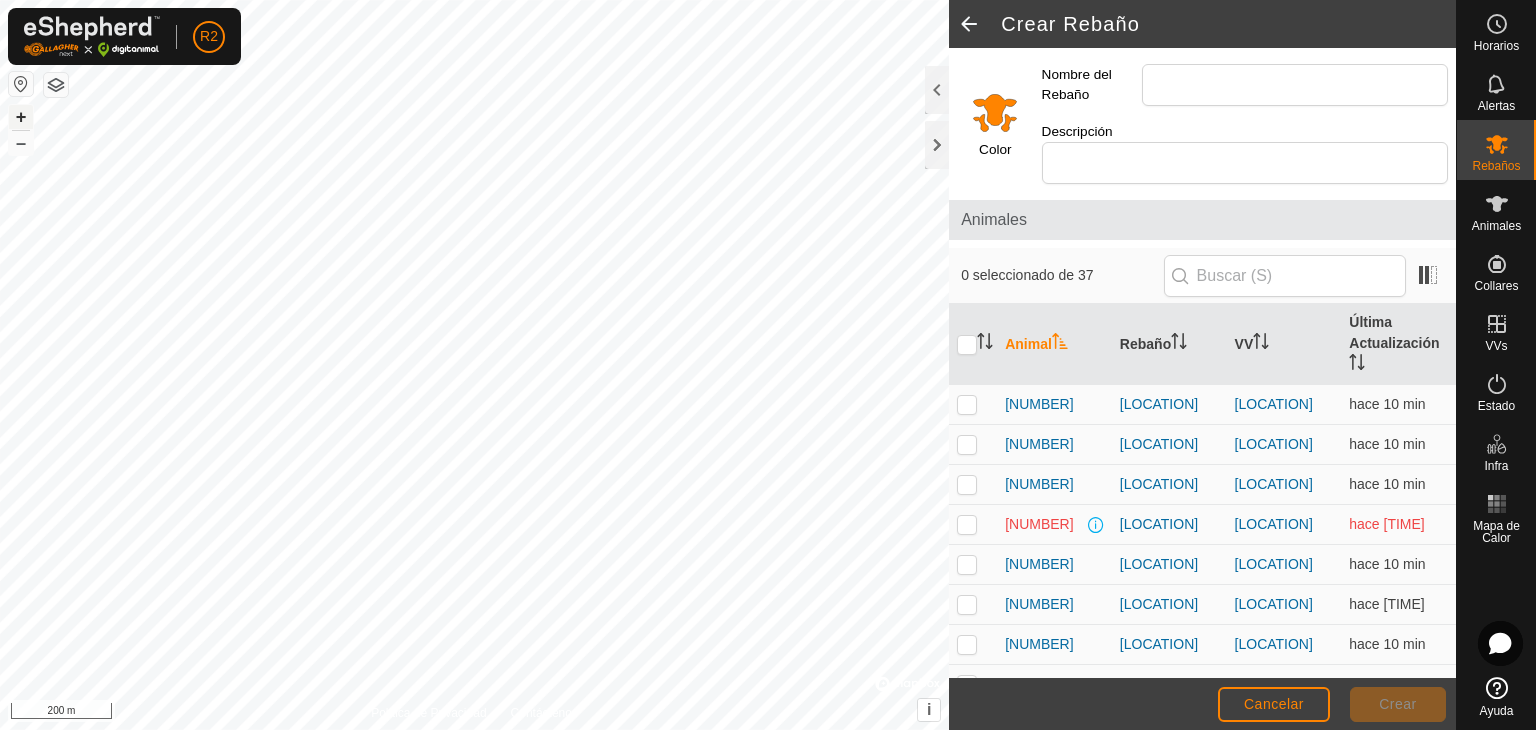 type 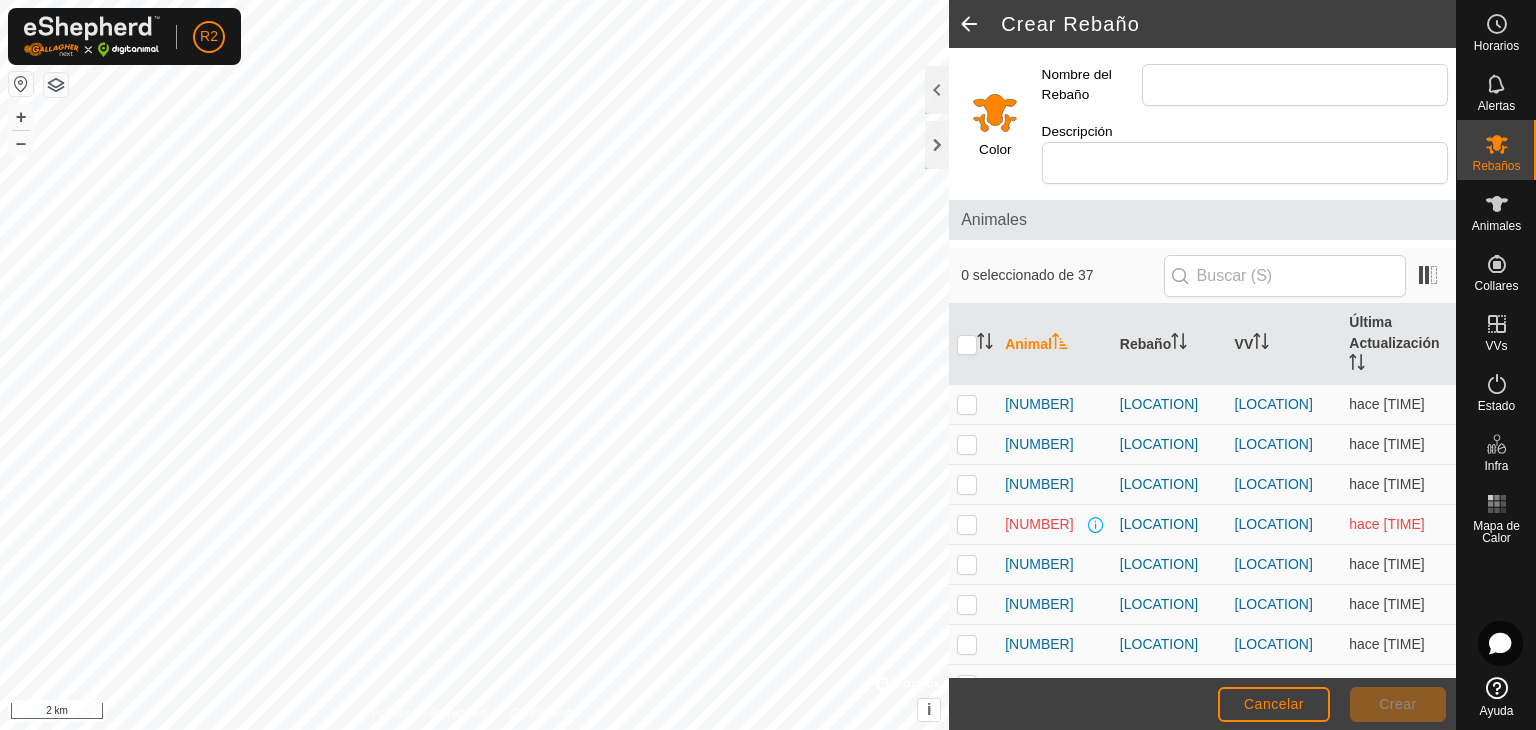 click on "R2 Horarios Alertas Rebaños Animales Collares VVs Estado Infra Mapa de Calor Ayuda Crear Rebaño Color Nombre del Rebaño Descripción Animales  0 seleccionado de 37   Animal   Rebaño   VV   Última Actualización   1331   pantano  pantano  hace 12 min  1332   pantano  pantano  hace 12 min  1335   pantano  pantano  hace 12 min  1338   pantano  pantano  hace 2 d  1405   pantano  pantano  hace 12 min  1412   pantano  pantano  hace 11 min  1415   pantano  pantano  hace 12 min  1417   pantano  pantano  hace 12 min  1422   pantano  pantano  hace 12 min  1434   pantano  pantano  hace 12 min  1436   pantano  pantano  hace 12 min  1442   pantano  pantano  hace 26 min  1443   pantano  pantano  hace 27 min  1444   pantano  pantano  hace 12 min  1582   pantano  pantano  hace 12 min  1591   pantano  pantano  hace 12 min  1594   pantano  pantano  hace 27 min  1797   pantano  pantano  hace 11 min  1836   pantano  pantano  hace 12 min  2371   pantano  pantano  hace 12 min  4227   pantano  pantano  hace 12 min +" at bounding box center (768, 365) 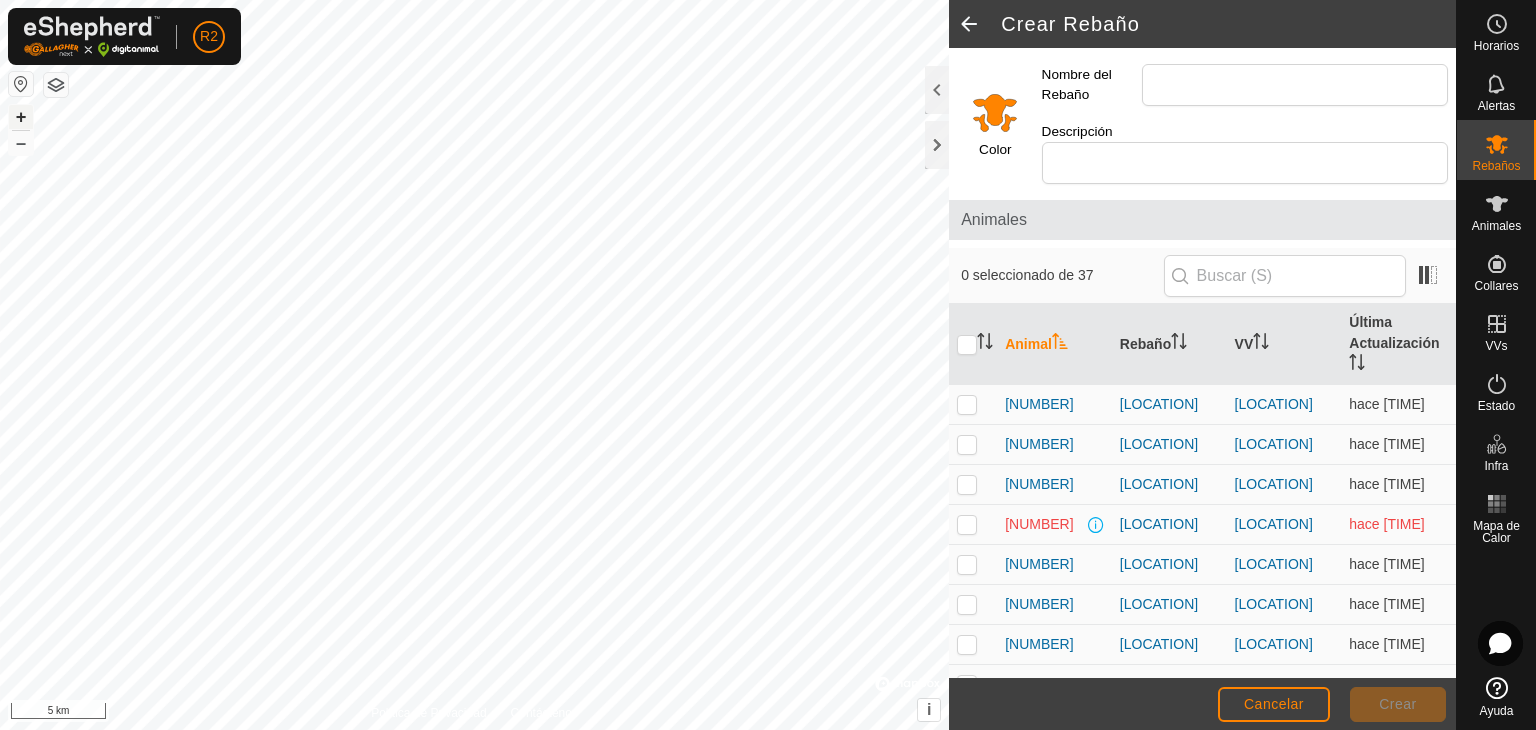 click on "+" at bounding box center (21, 117) 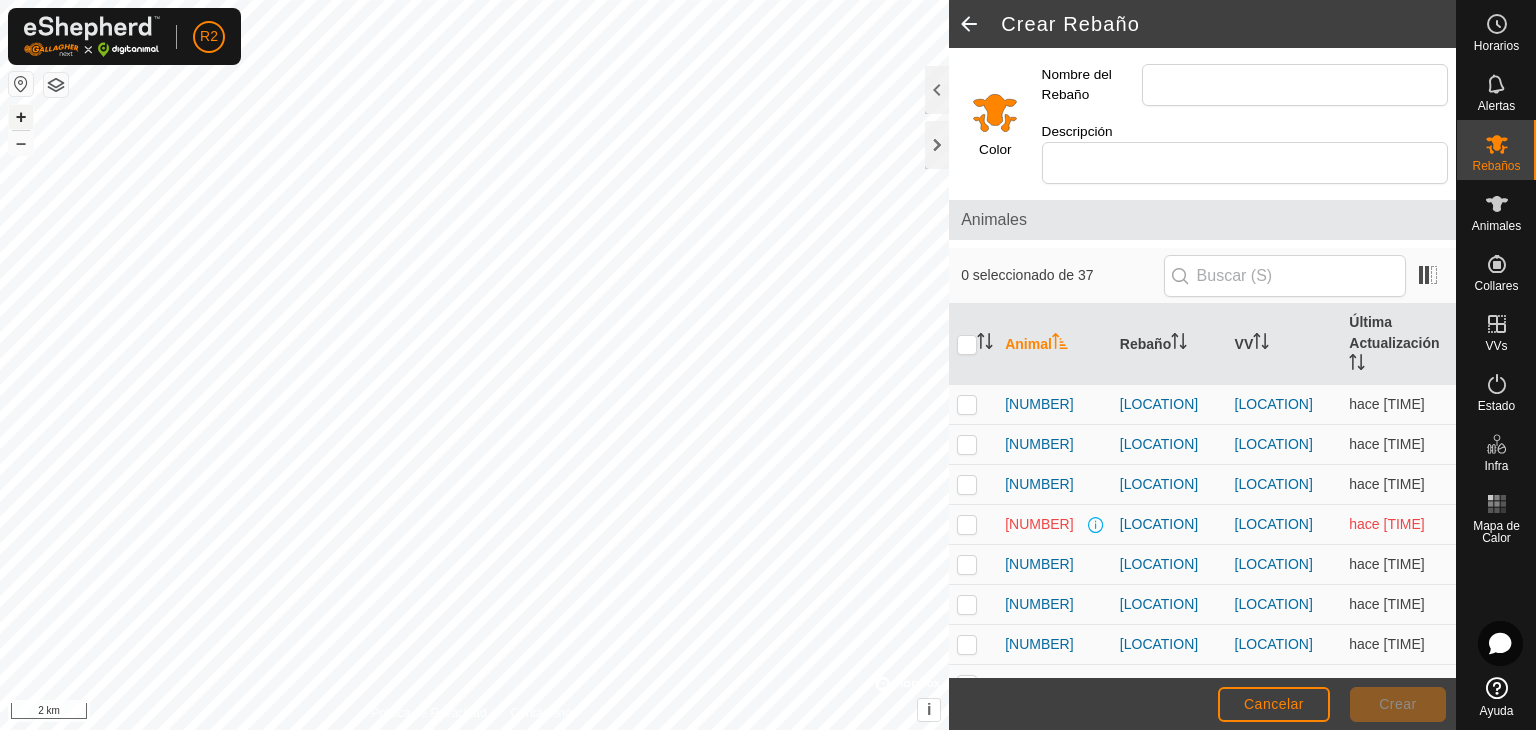 click on "+" at bounding box center (21, 117) 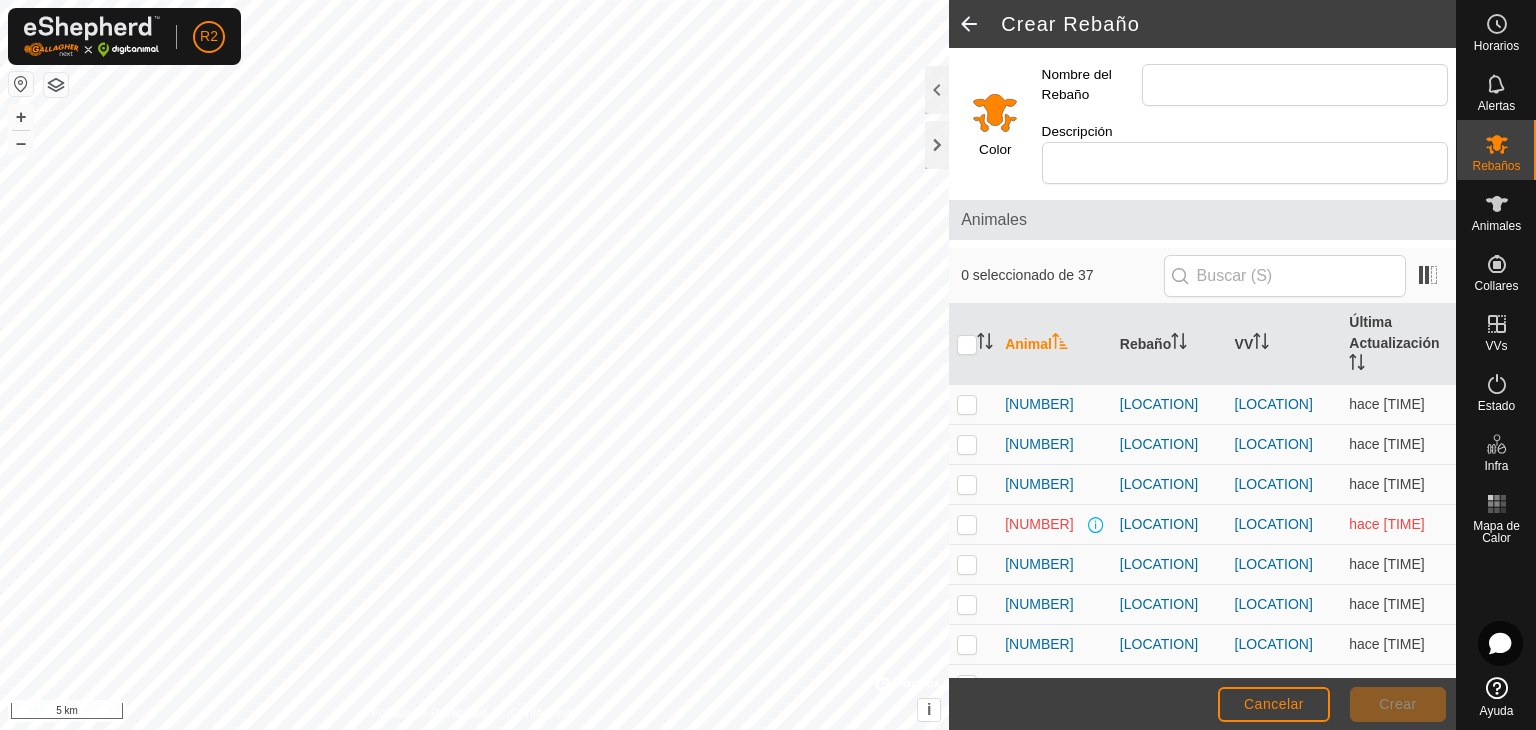 click at bounding box center (21, 84) 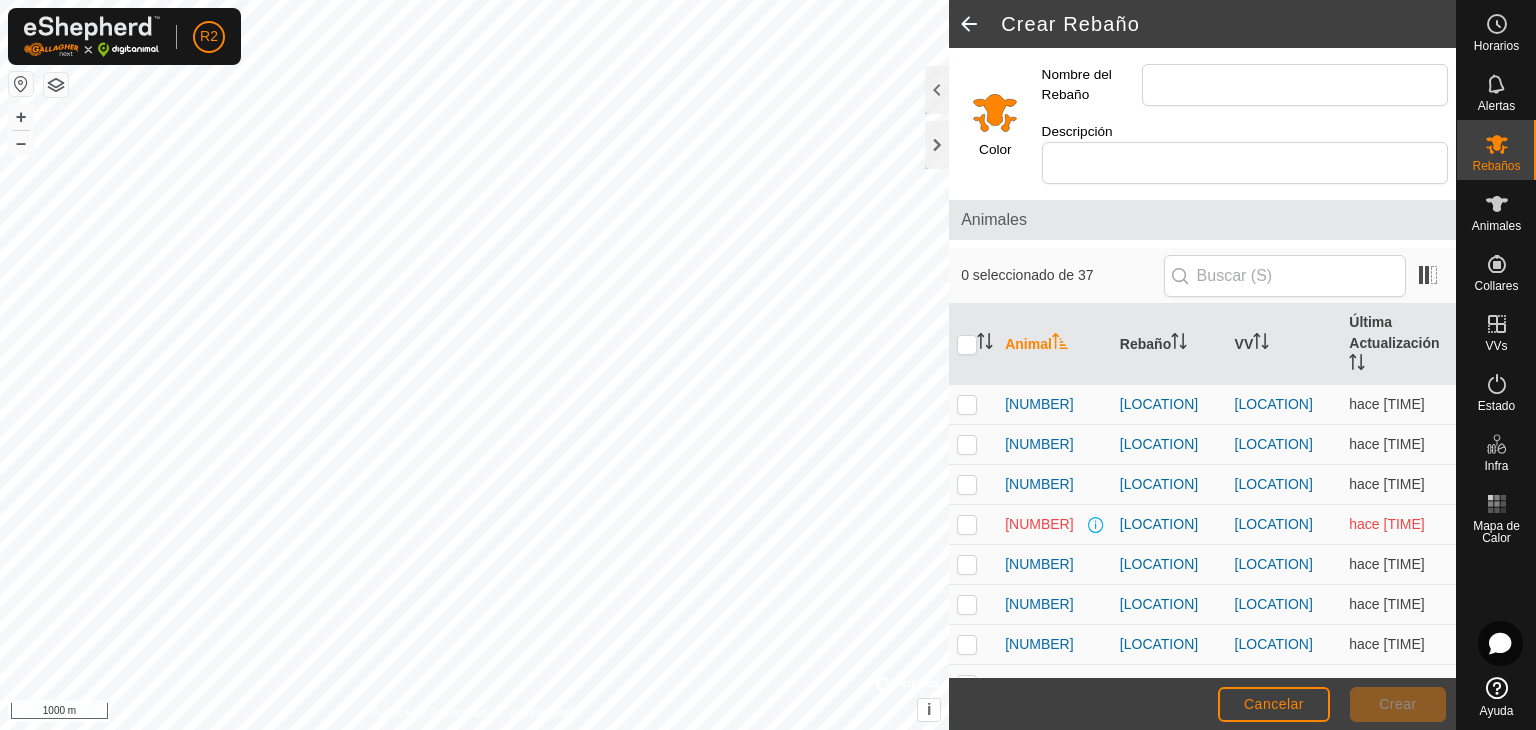 click at bounding box center (21, 84) 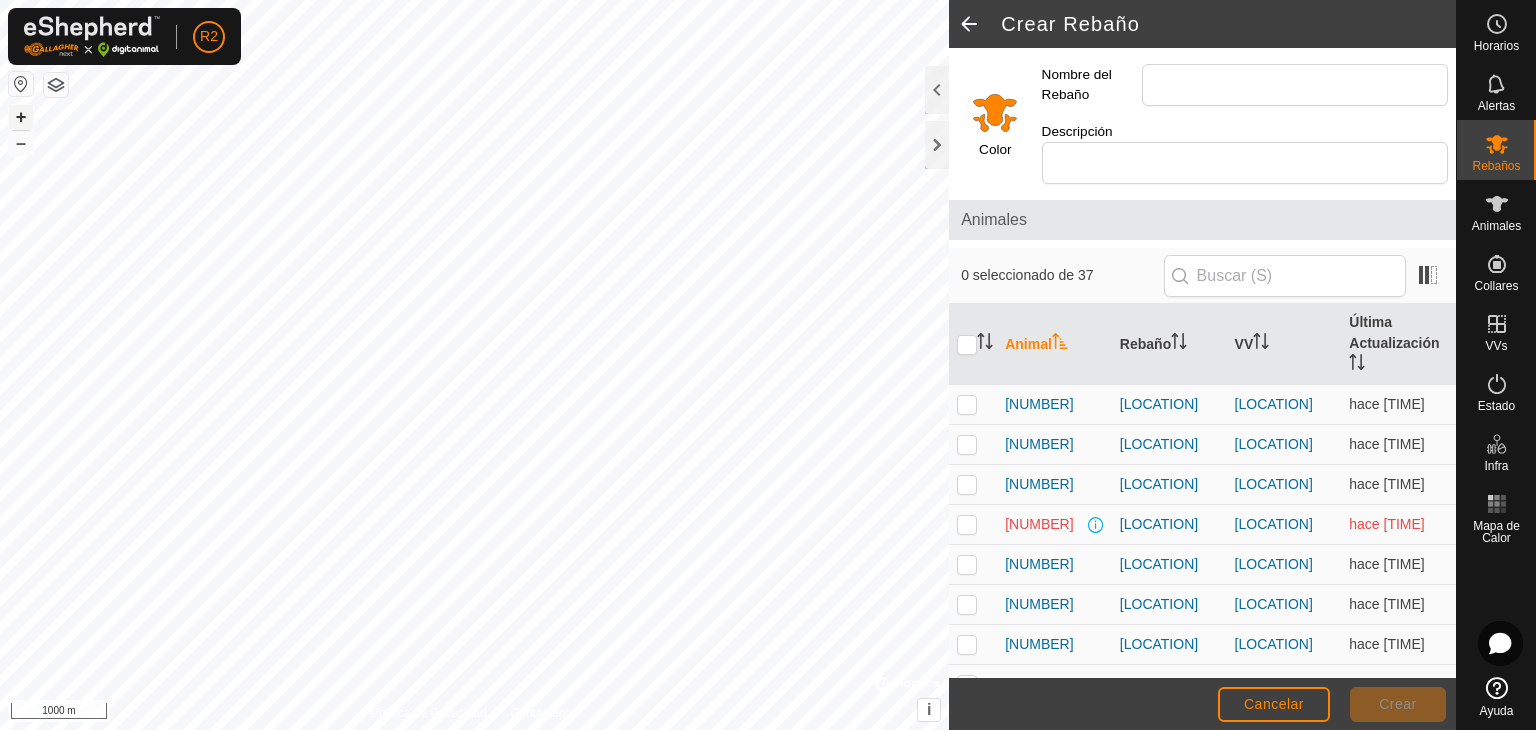 click on "+" at bounding box center (21, 117) 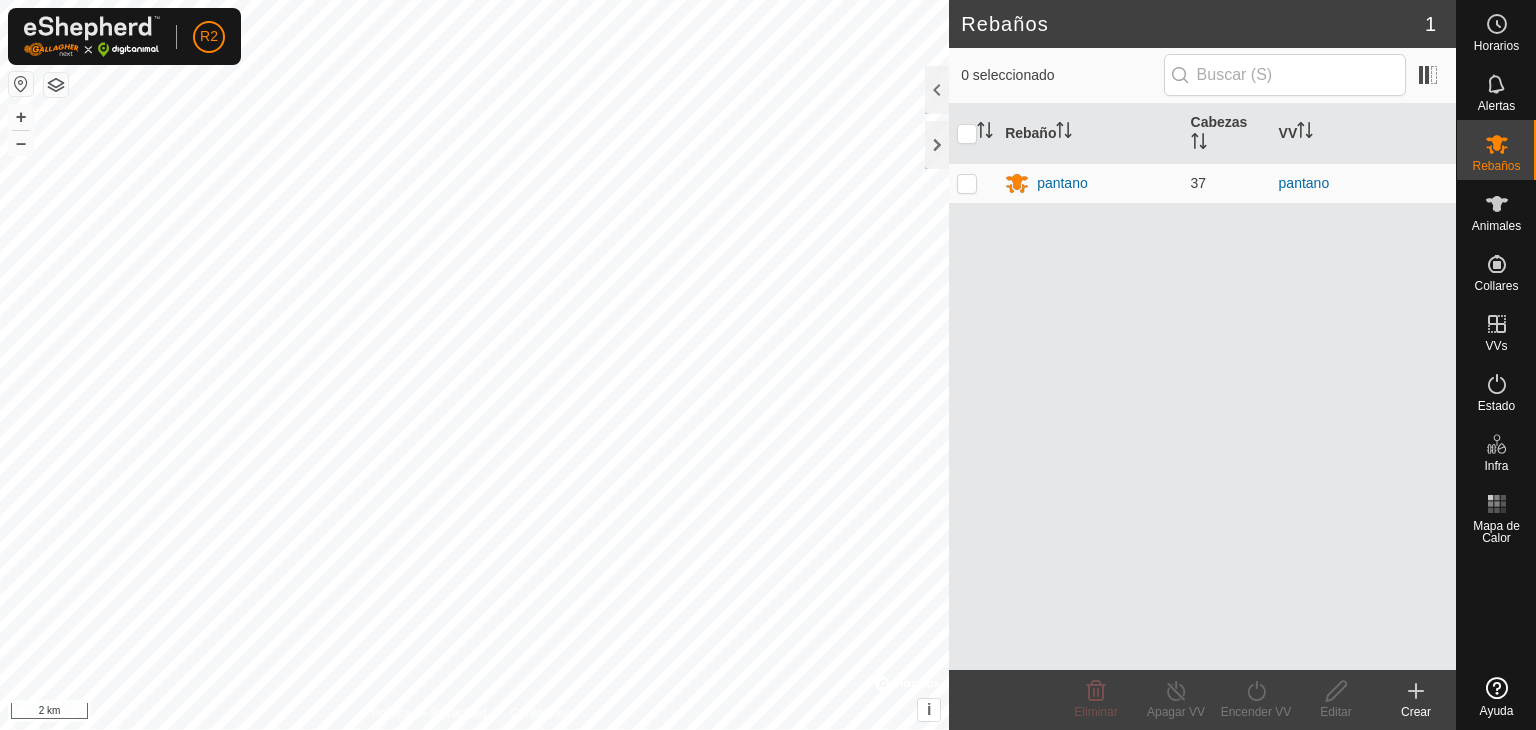 scroll, scrollTop: 0, scrollLeft: 0, axis: both 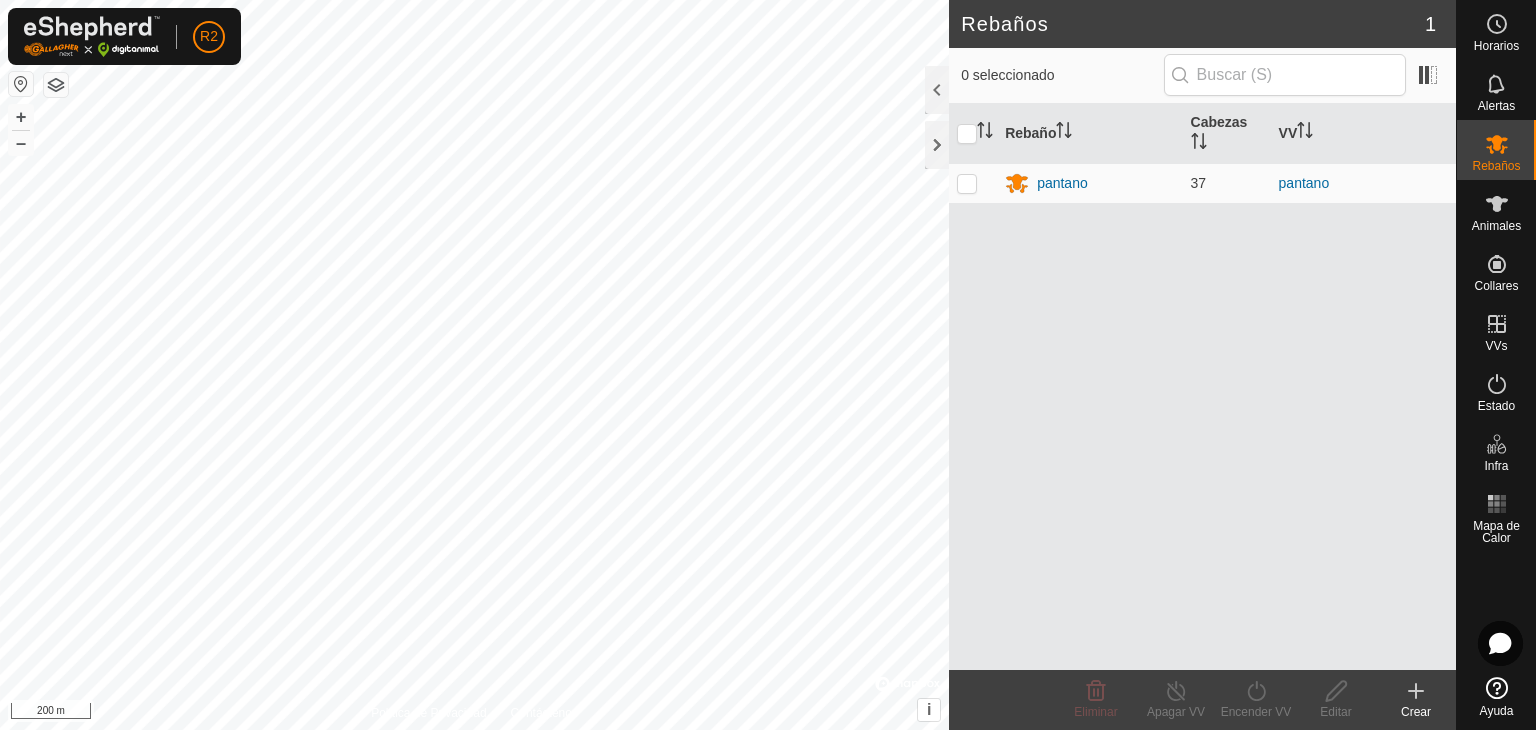 click 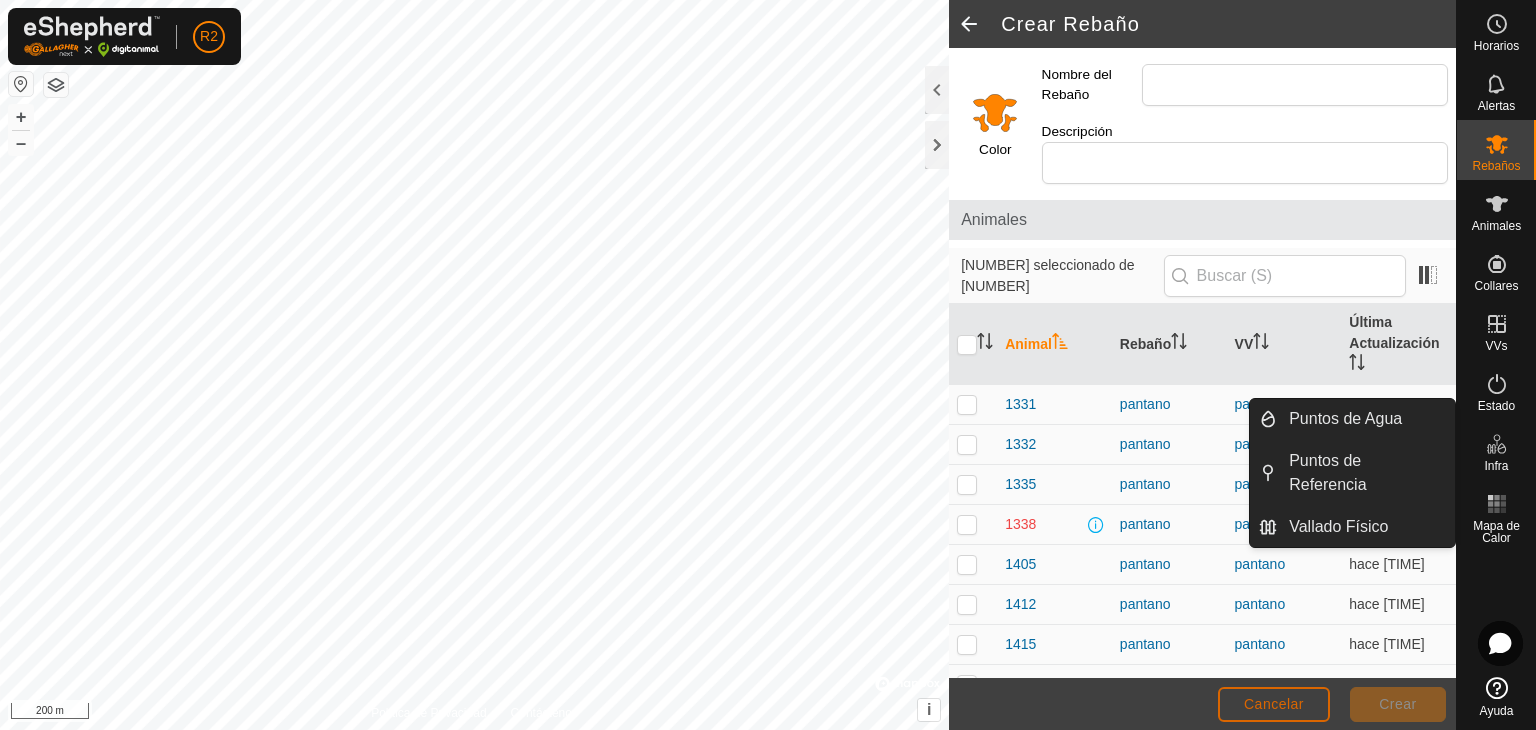 click on "Cancelar" 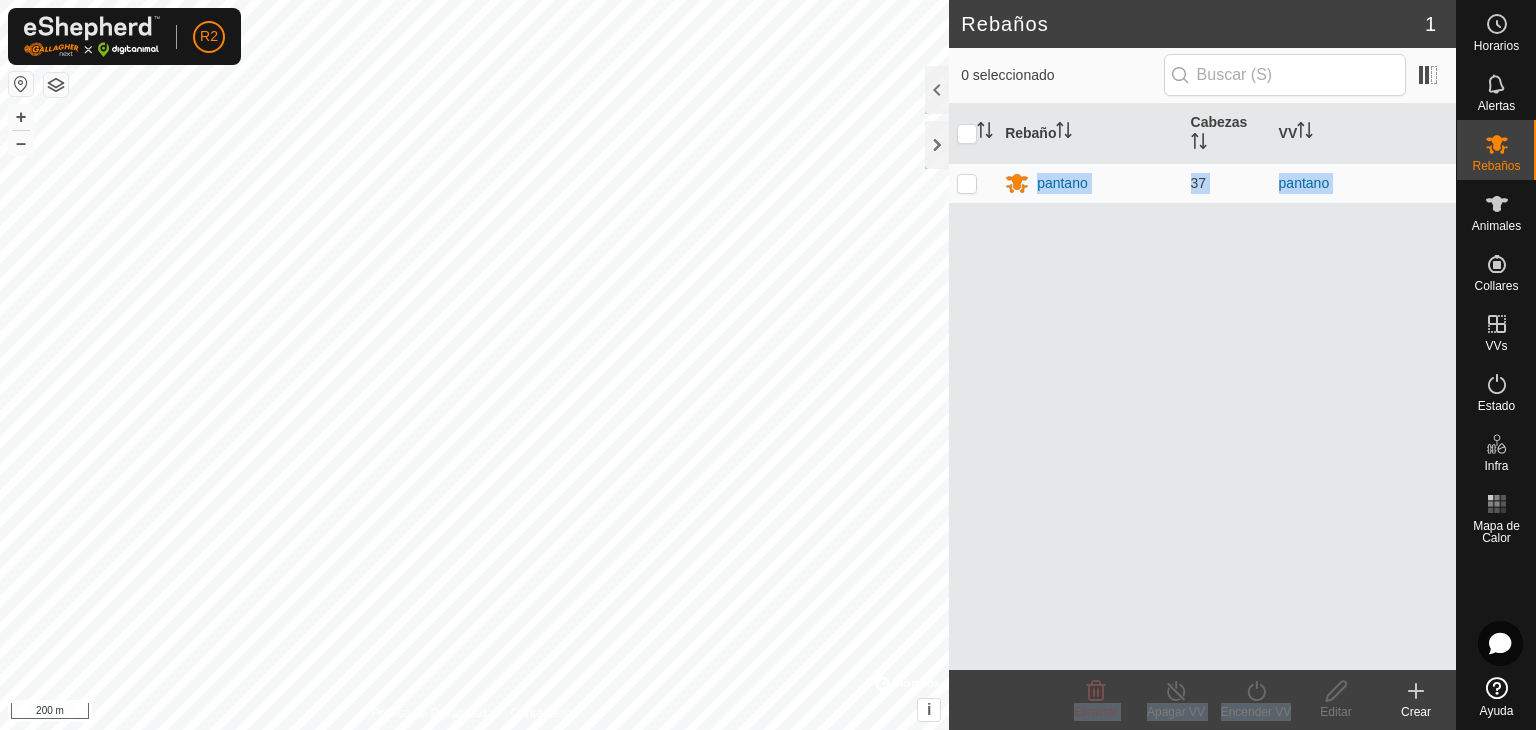 drag, startPoint x: 1283, startPoint y: 713, endPoint x: 1306, endPoint y: 443, distance: 270.97784 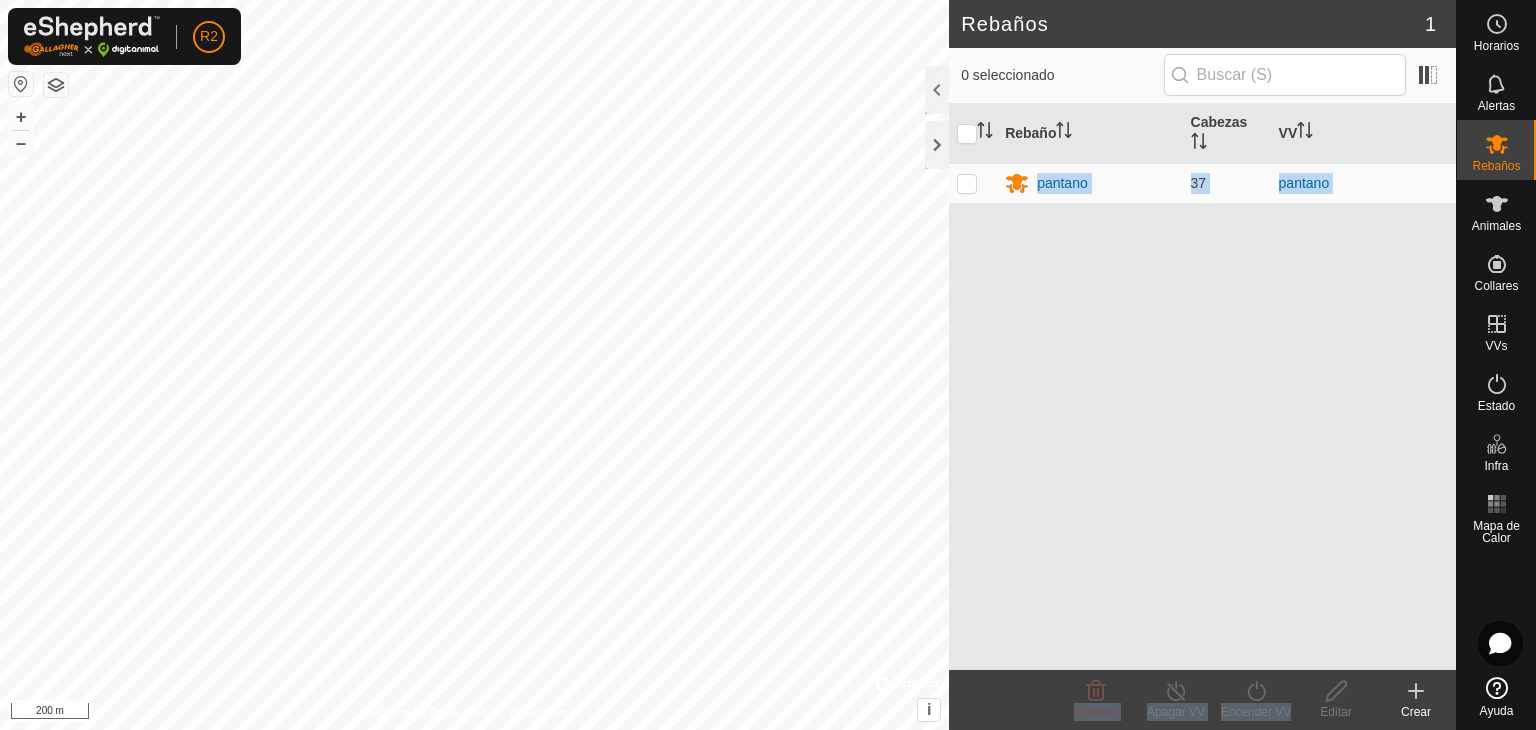 click on "Rebaños 1  0 seleccionado   Rebaño   Cabezas   VV  pantano 37 pantano Eliminar  Apagar VV   Encender VV   Editar   Crear" 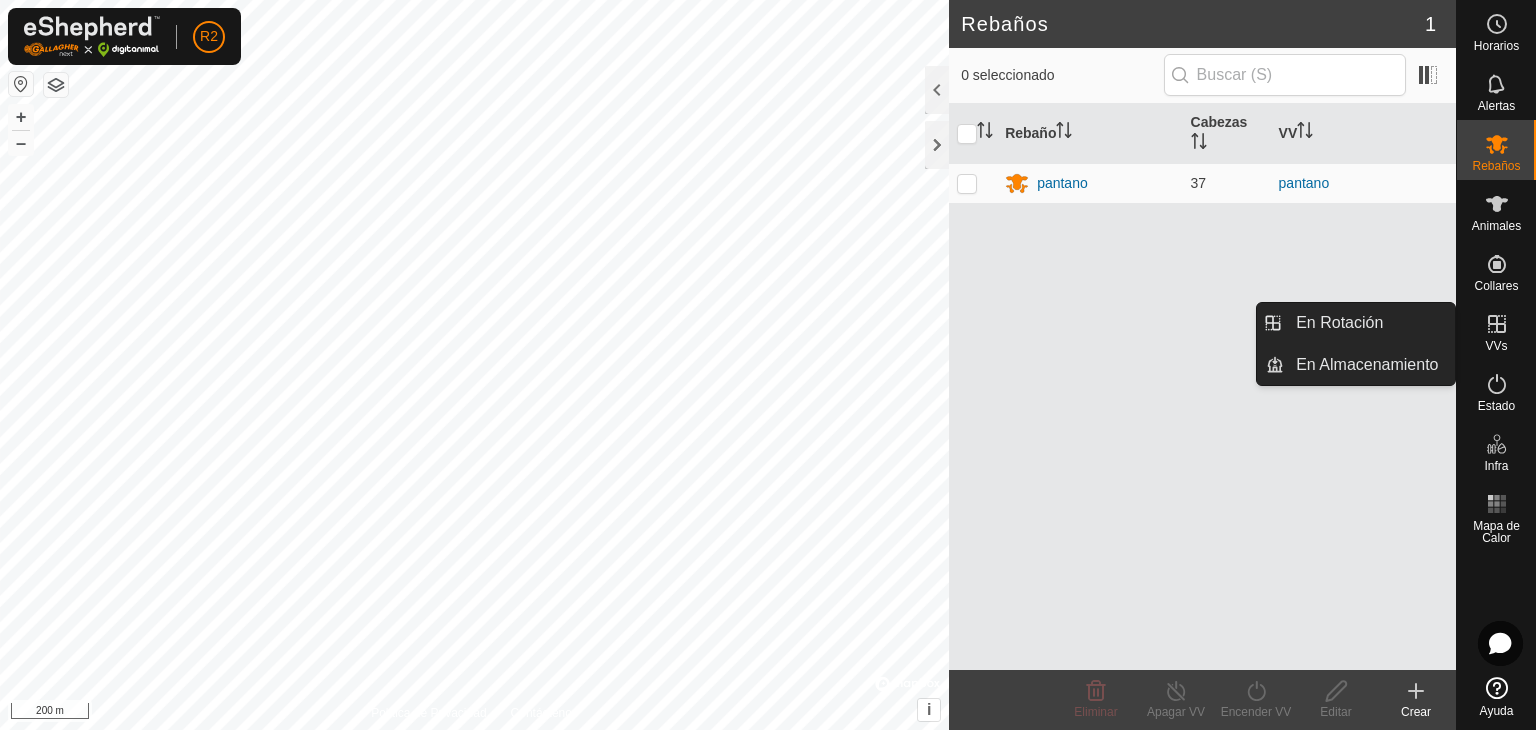 click 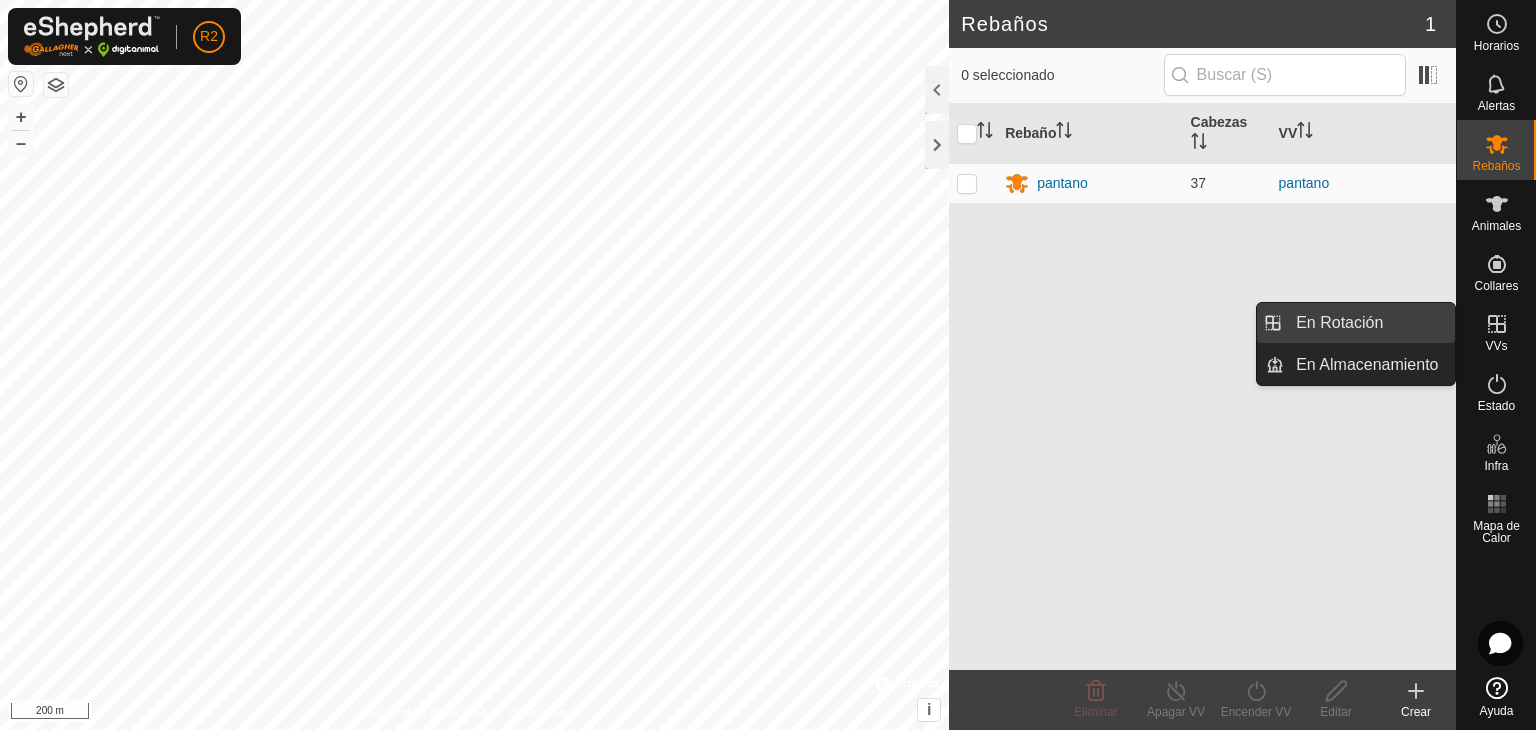 click on "En Rotación" at bounding box center [1369, 323] 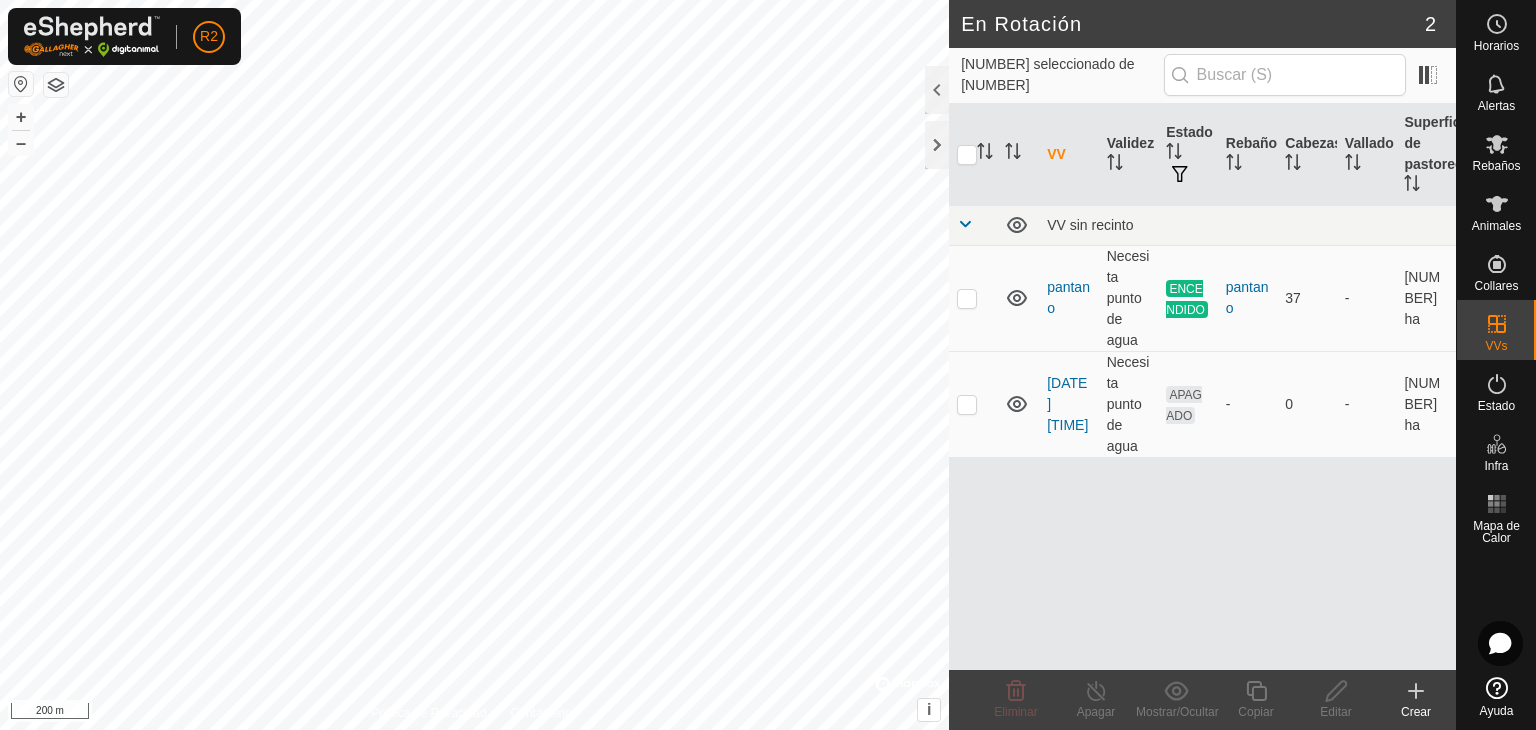 click 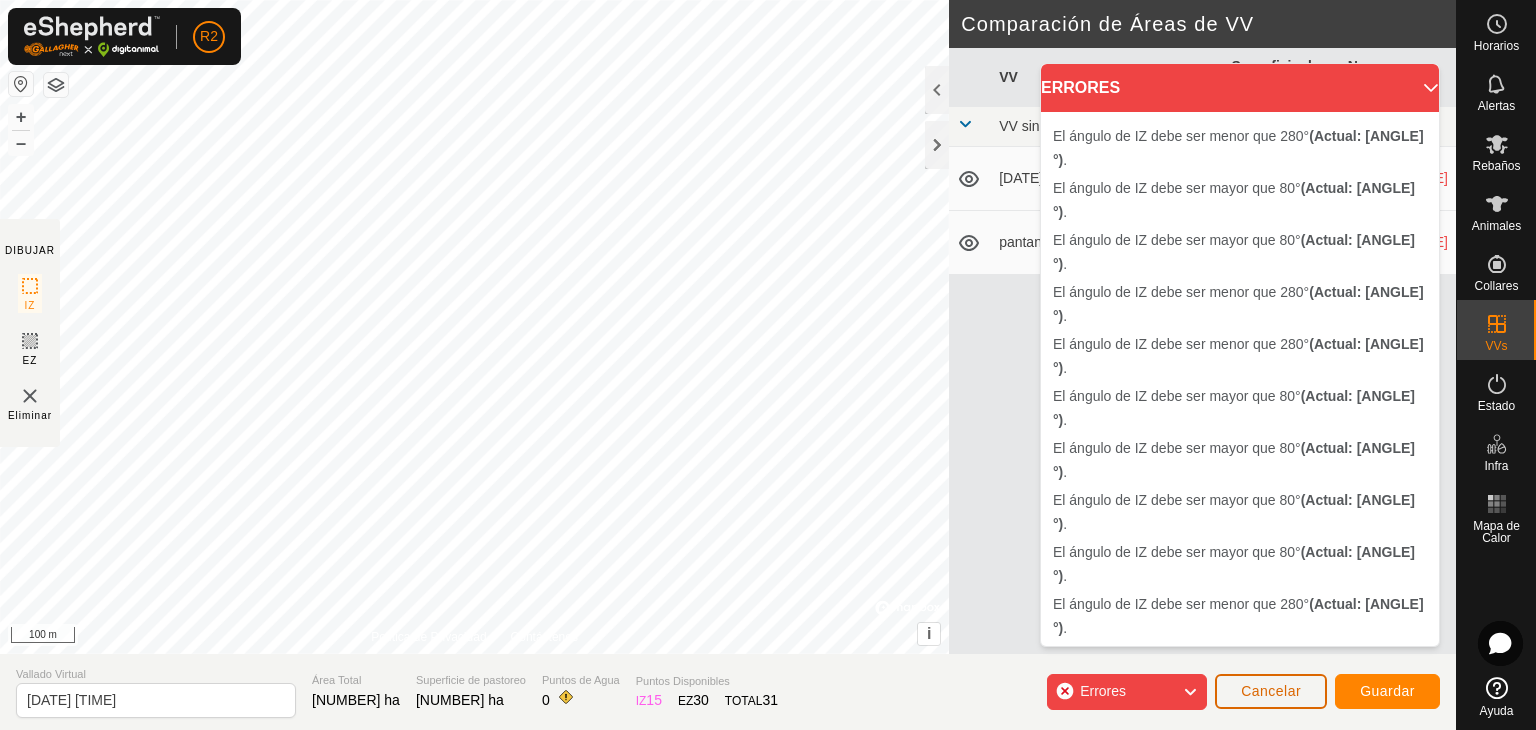 click on "Cancelar" 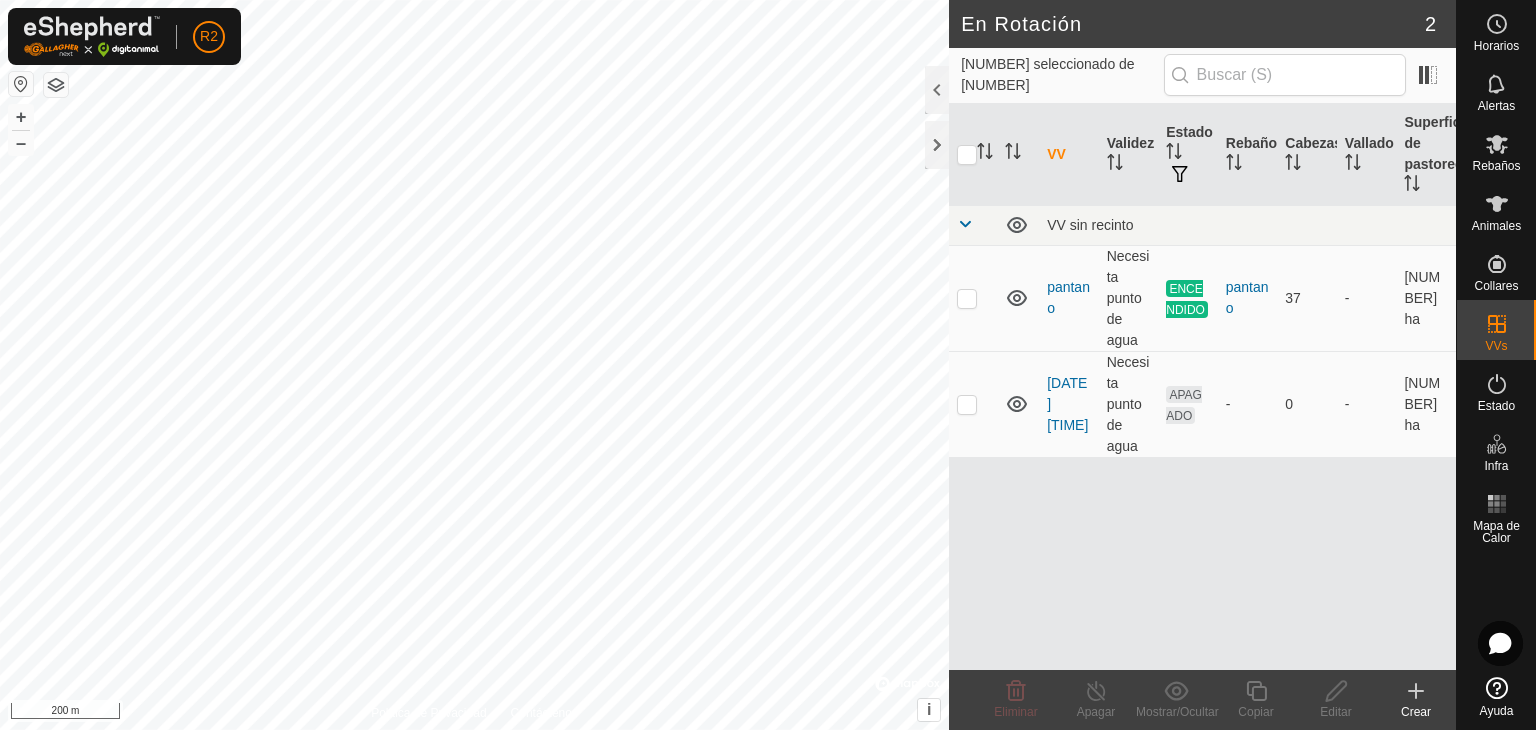 click on "Crear" 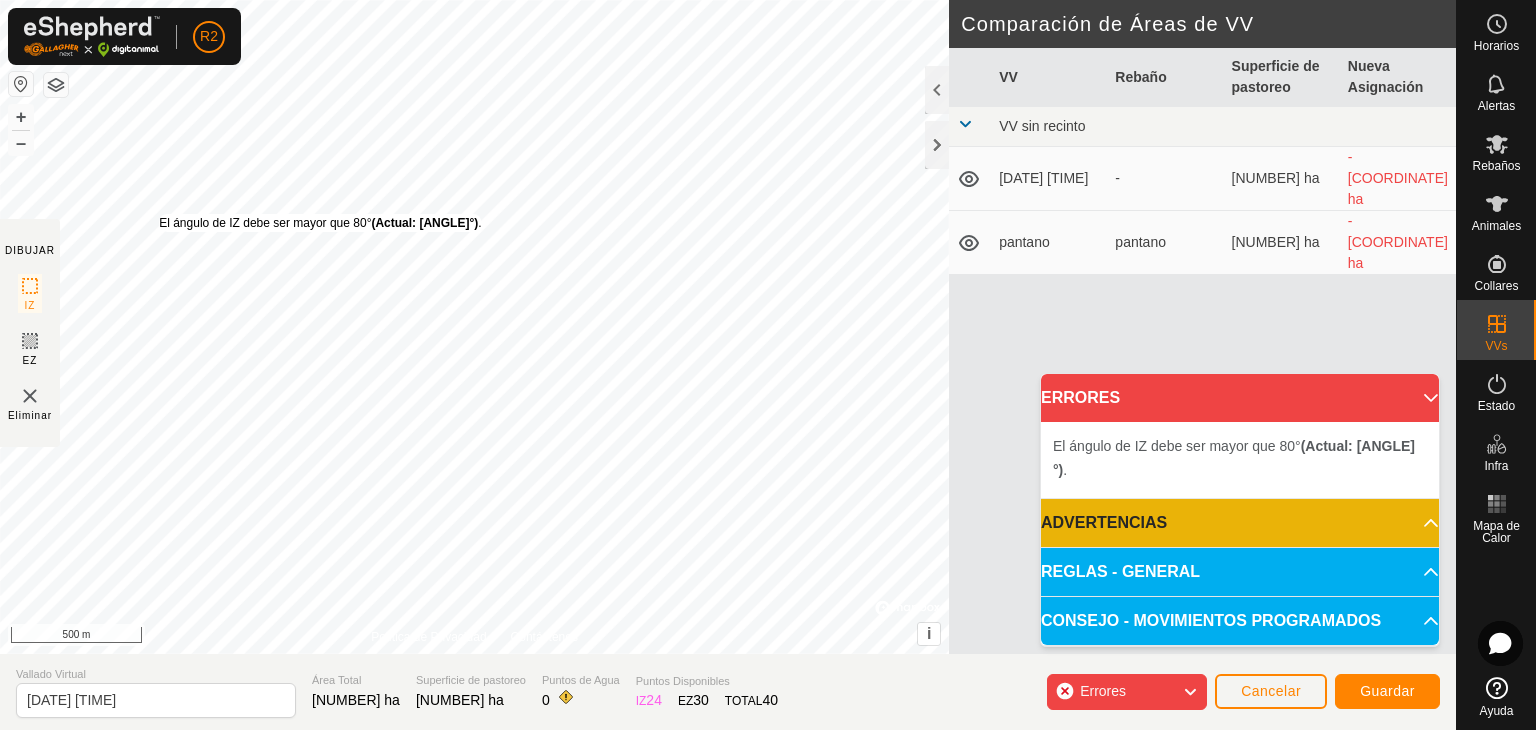 click on "El ángulo de IZ debe ser mayor que 80°  (Actual: 61.4°) ." at bounding box center (320, 223) 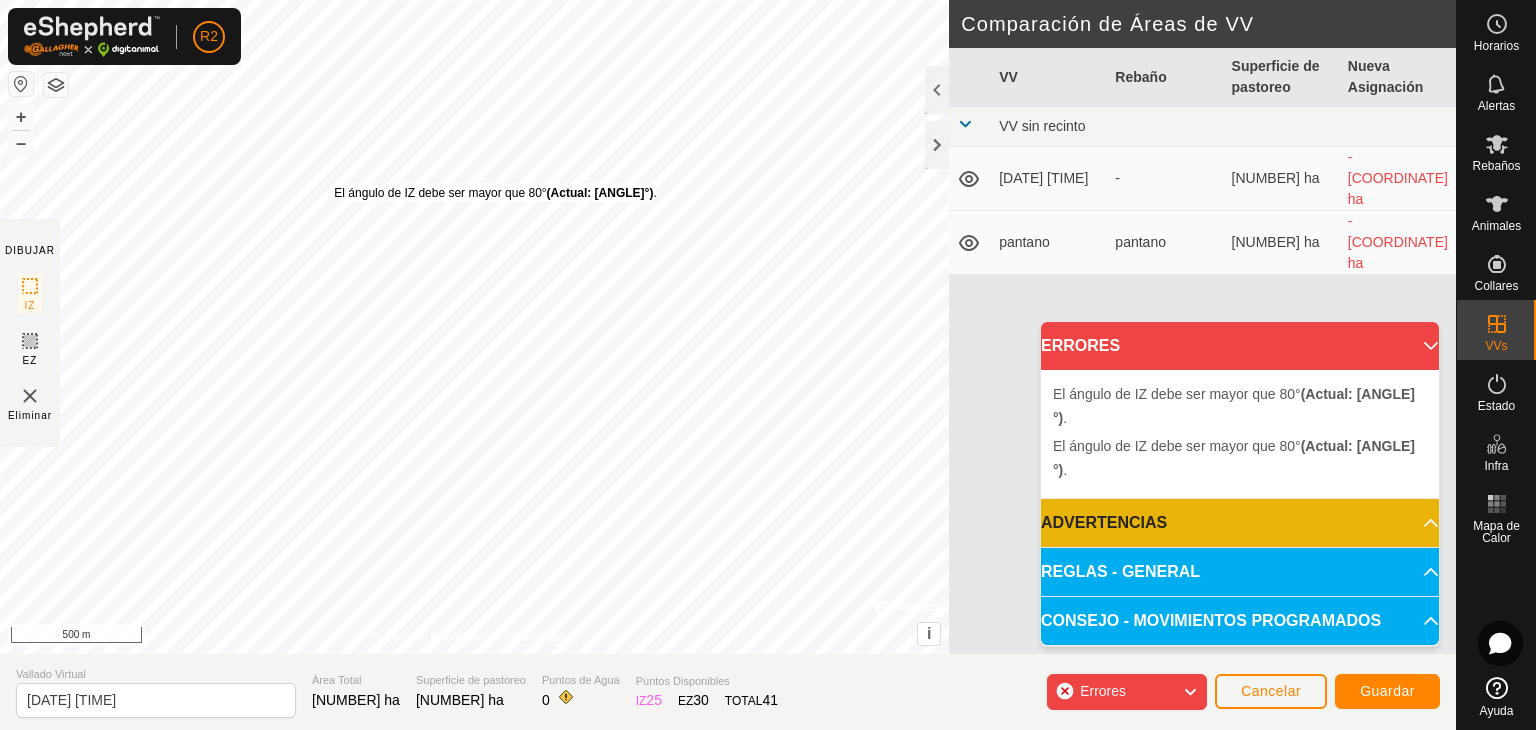 click on "El ángulo de IZ debe ser mayor que 80°  (Actual: 70.6°) ." at bounding box center [495, 193] 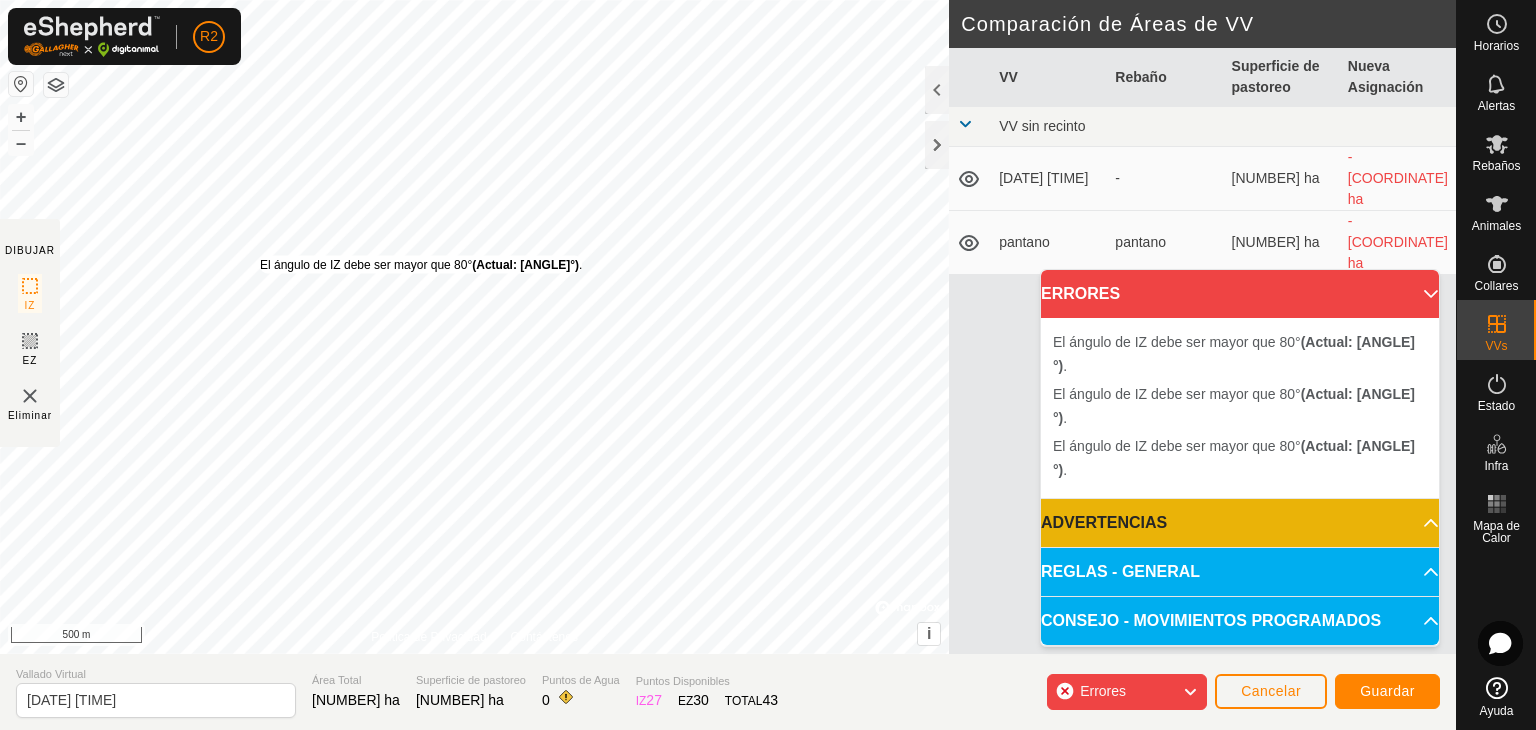 click on "El ángulo de IZ debe ser mayor que 80°  (Actual: 78.9°) ." at bounding box center (421, 265) 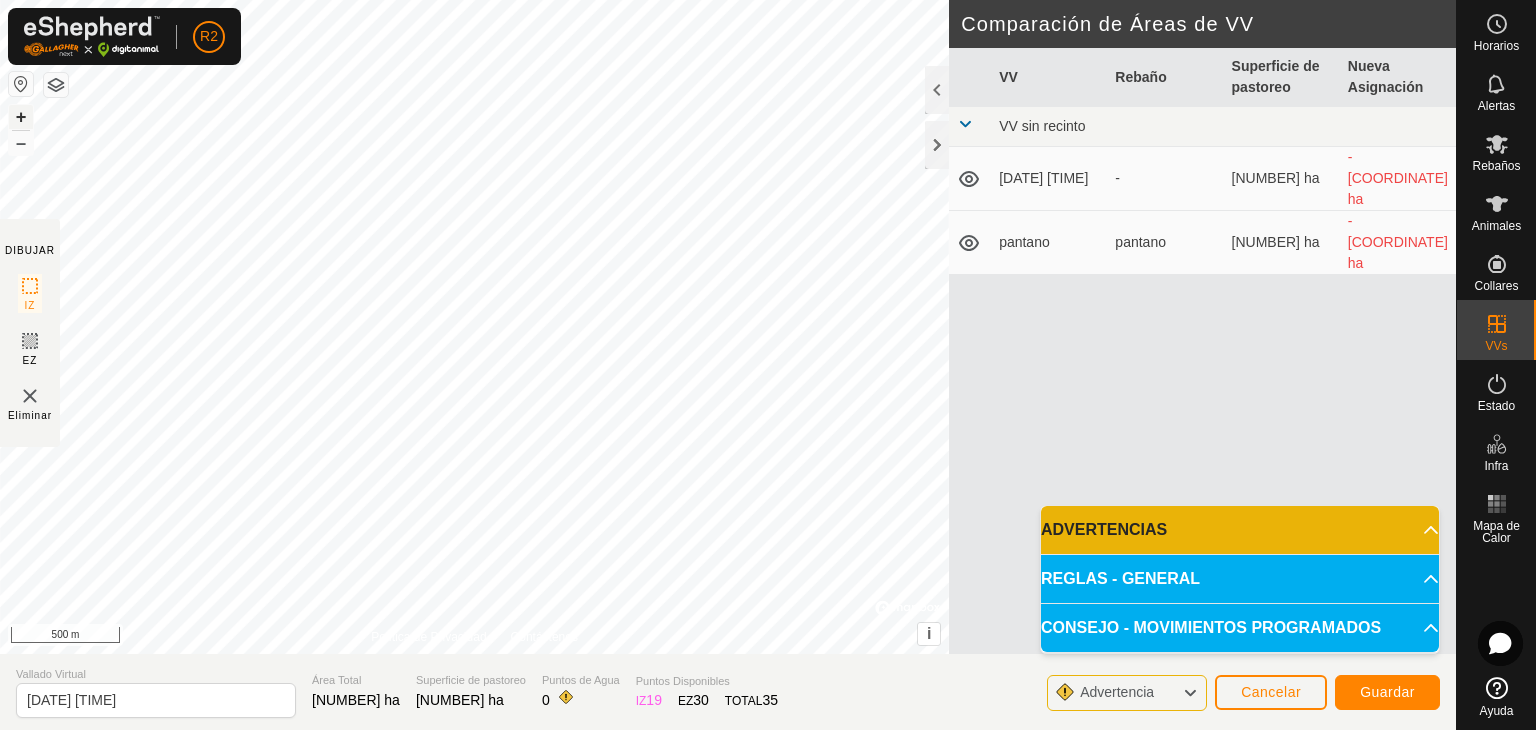 click on "+" at bounding box center (21, 117) 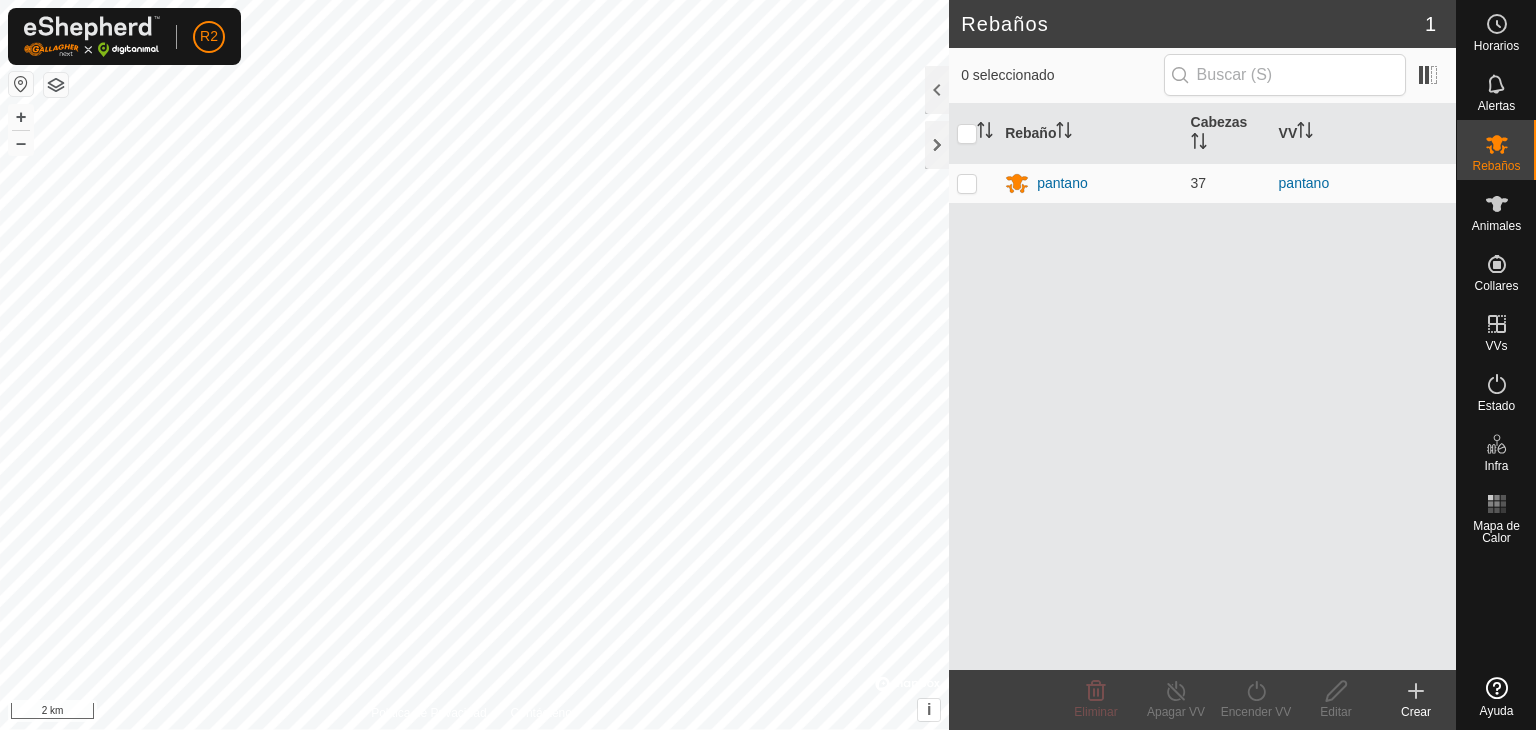scroll, scrollTop: 0, scrollLeft: 0, axis: both 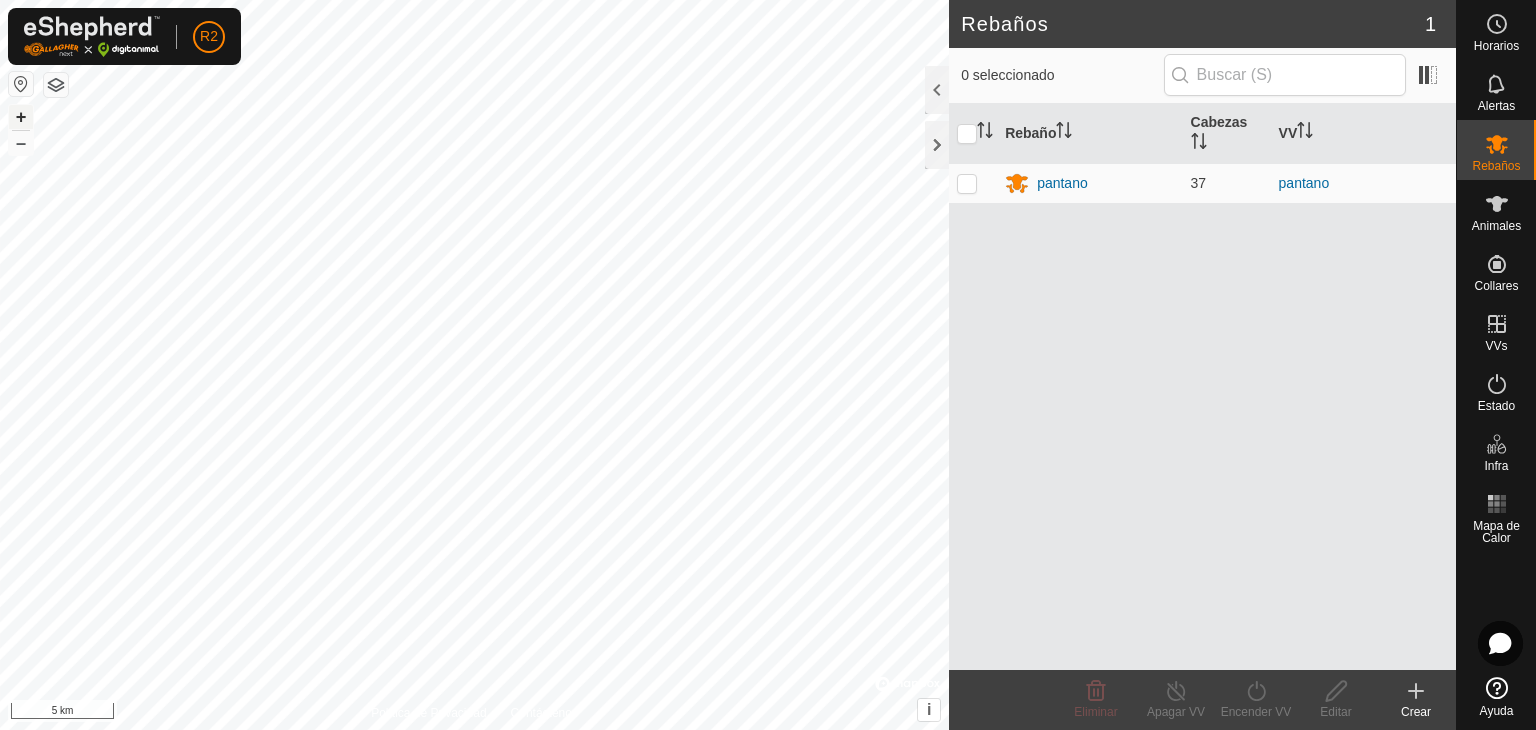 click on "+" at bounding box center [21, 117] 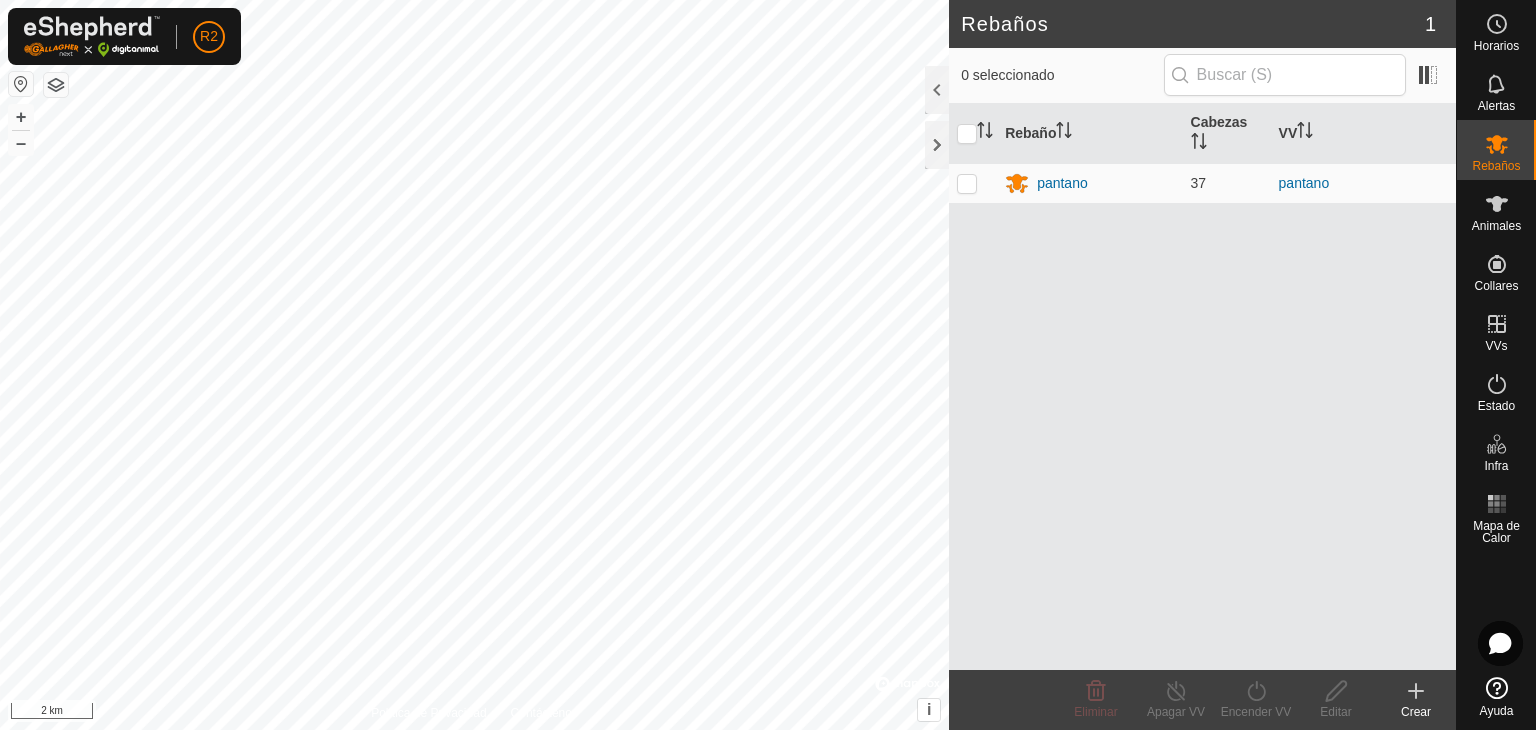 click 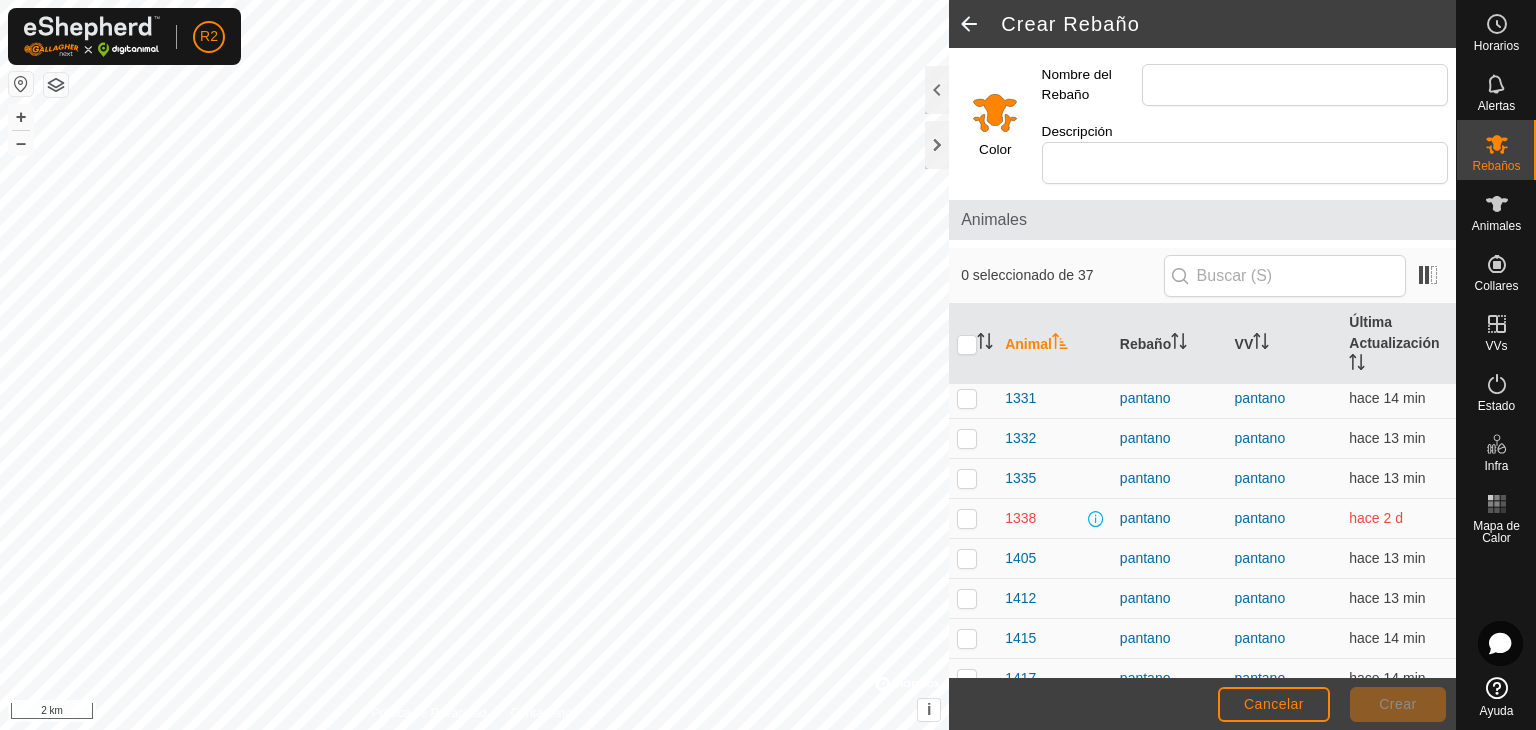 scroll, scrollTop: 10, scrollLeft: 0, axis: vertical 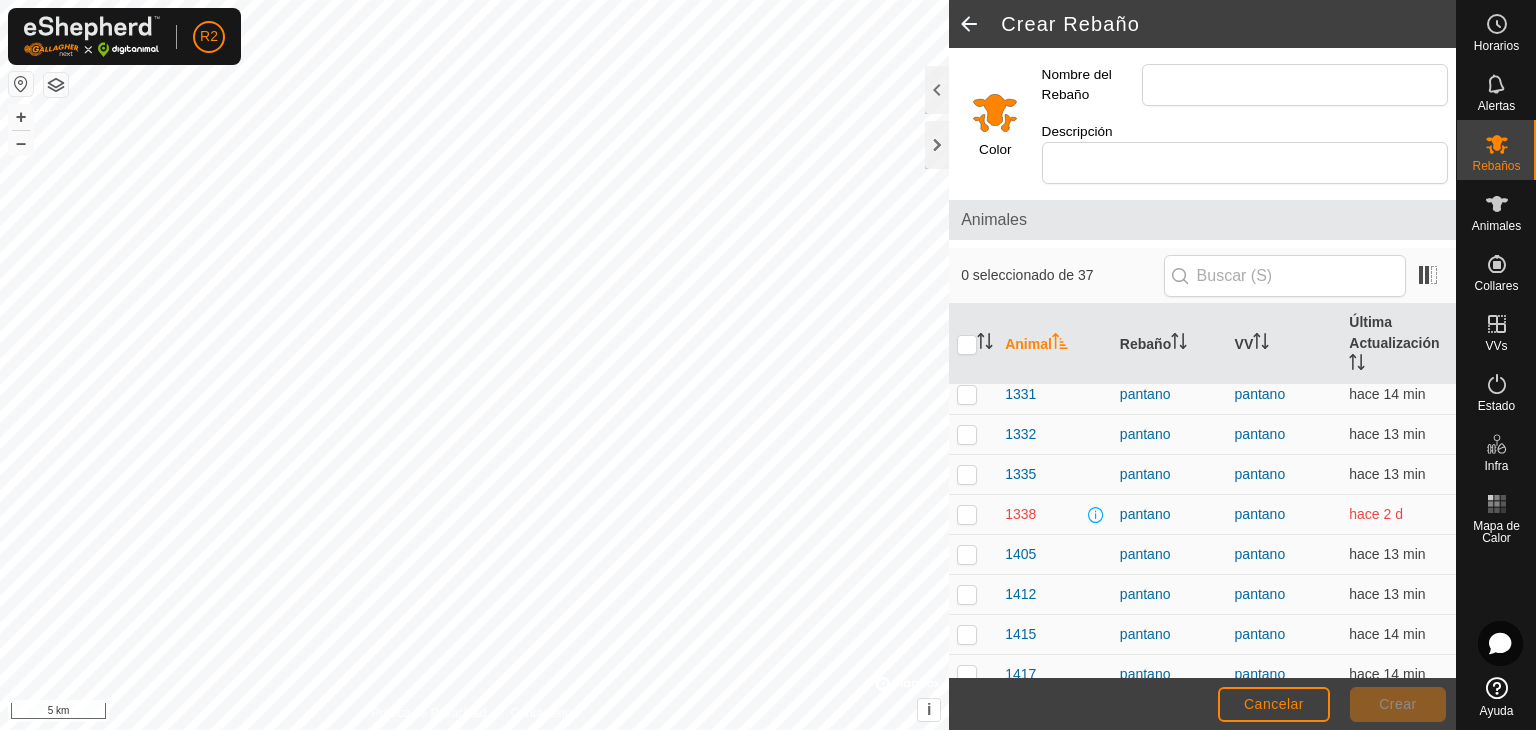 click at bounding box center [21, 84] 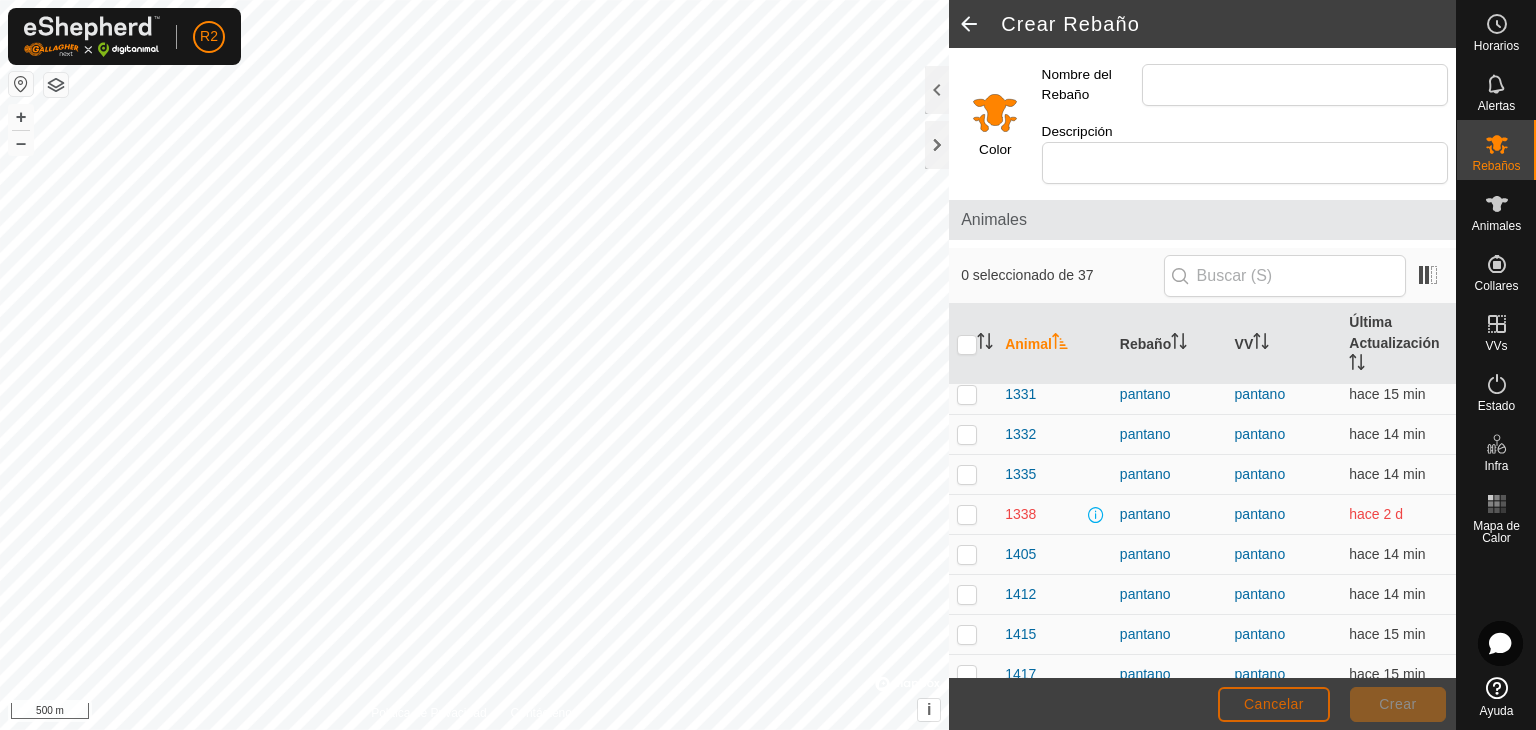 click on "Cancelar" 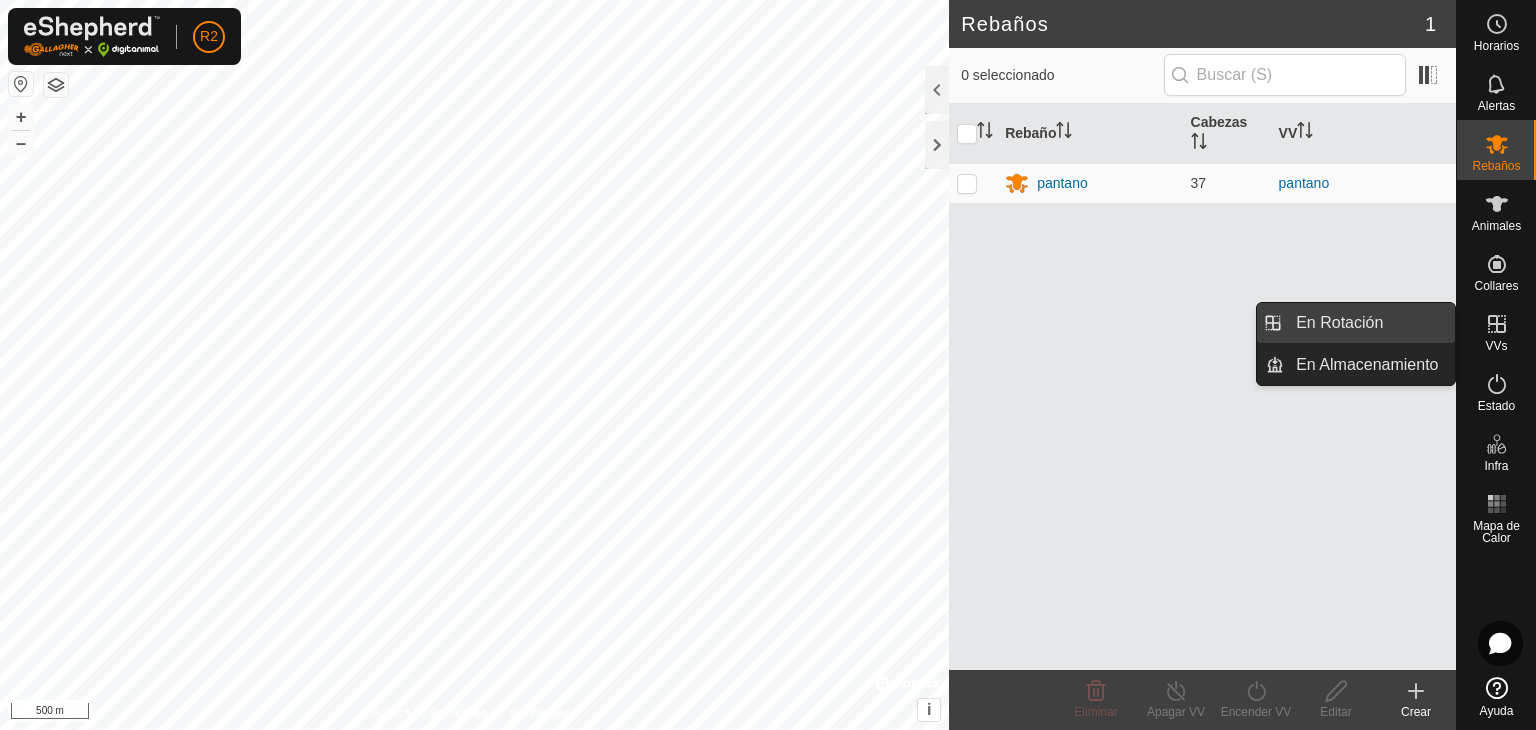 click on "En Rotación" at bounding box center (1369, 323) 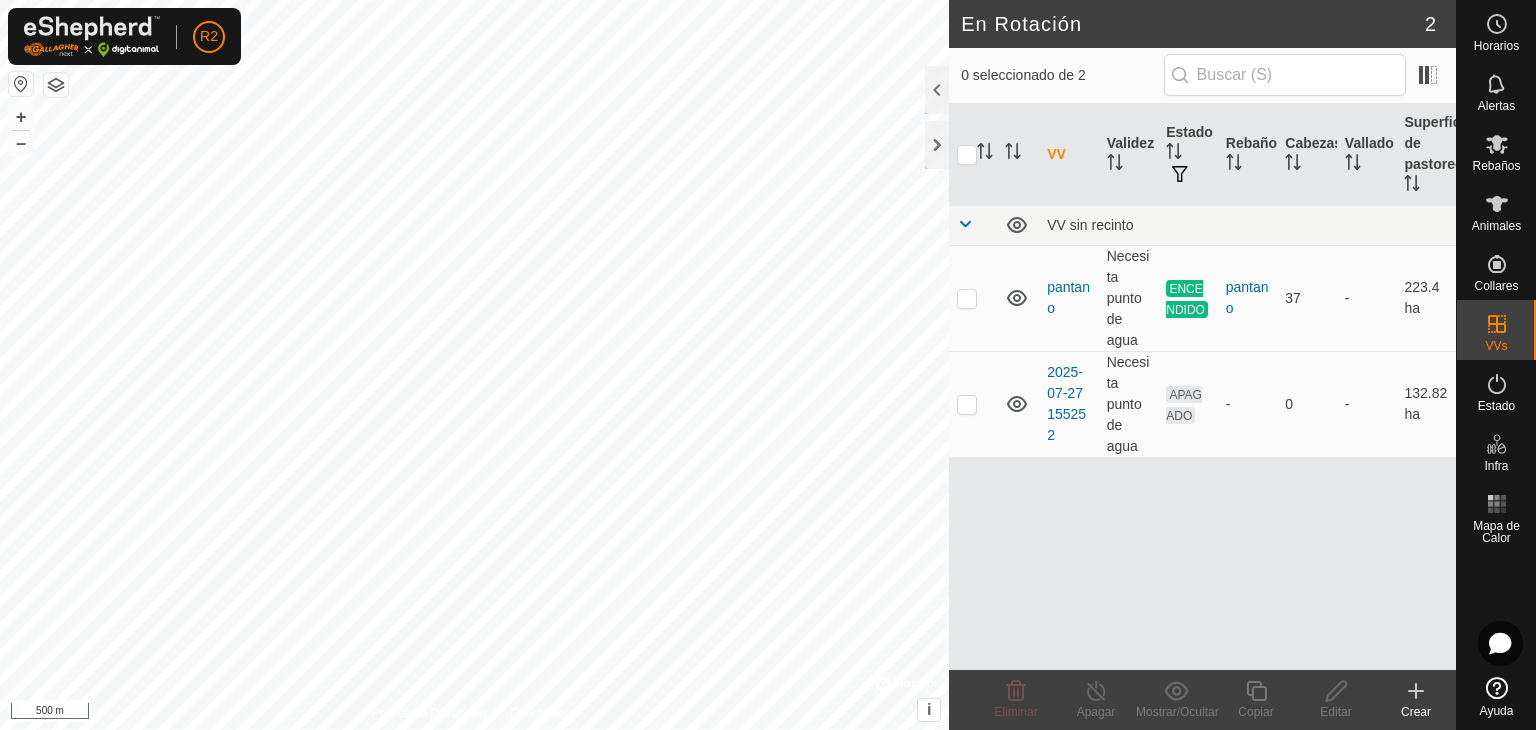 click 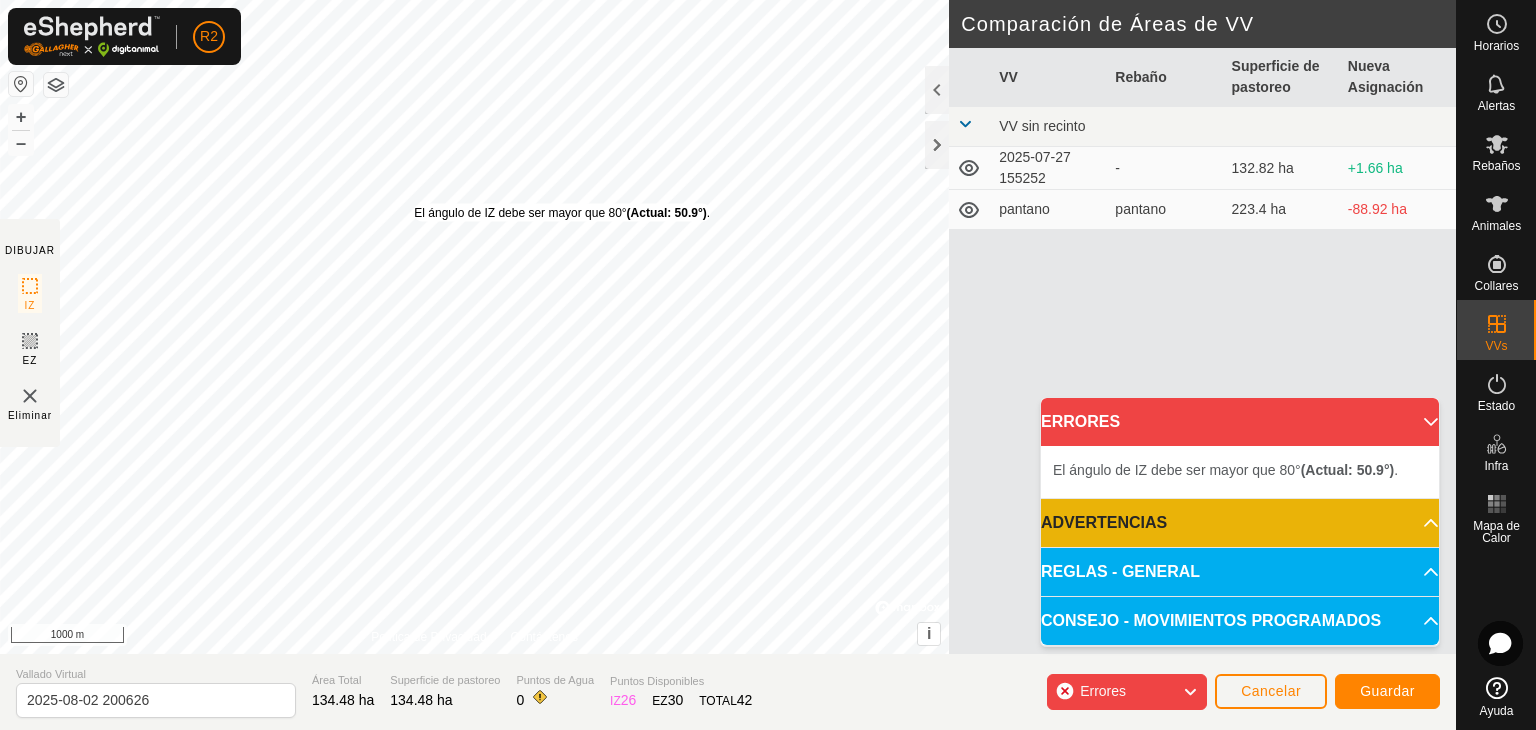 click on "El ángulo de IZ debe ser mayor que 80°  (Actual: 50.9°) ." at bounding box center (562, 213) 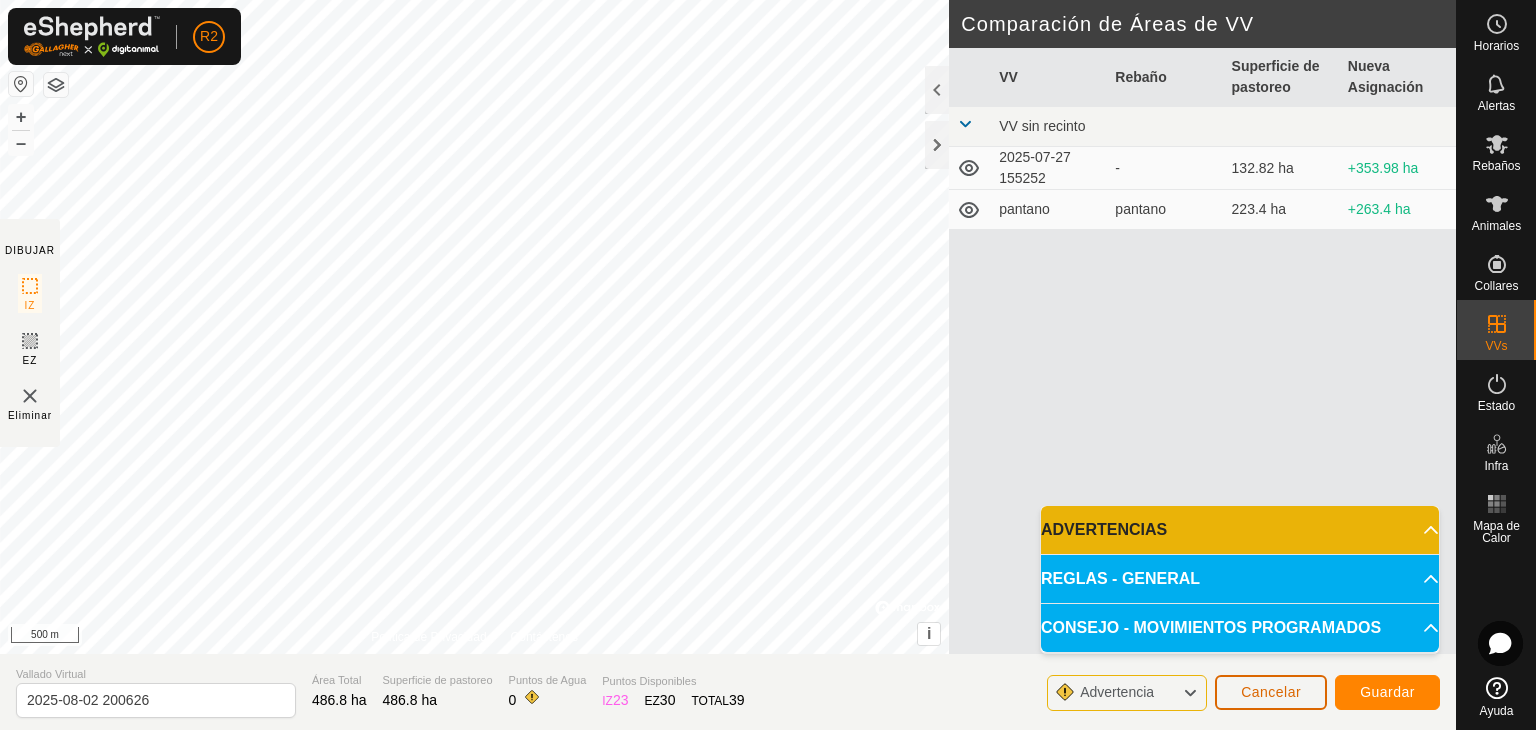 click on "Cancelar" 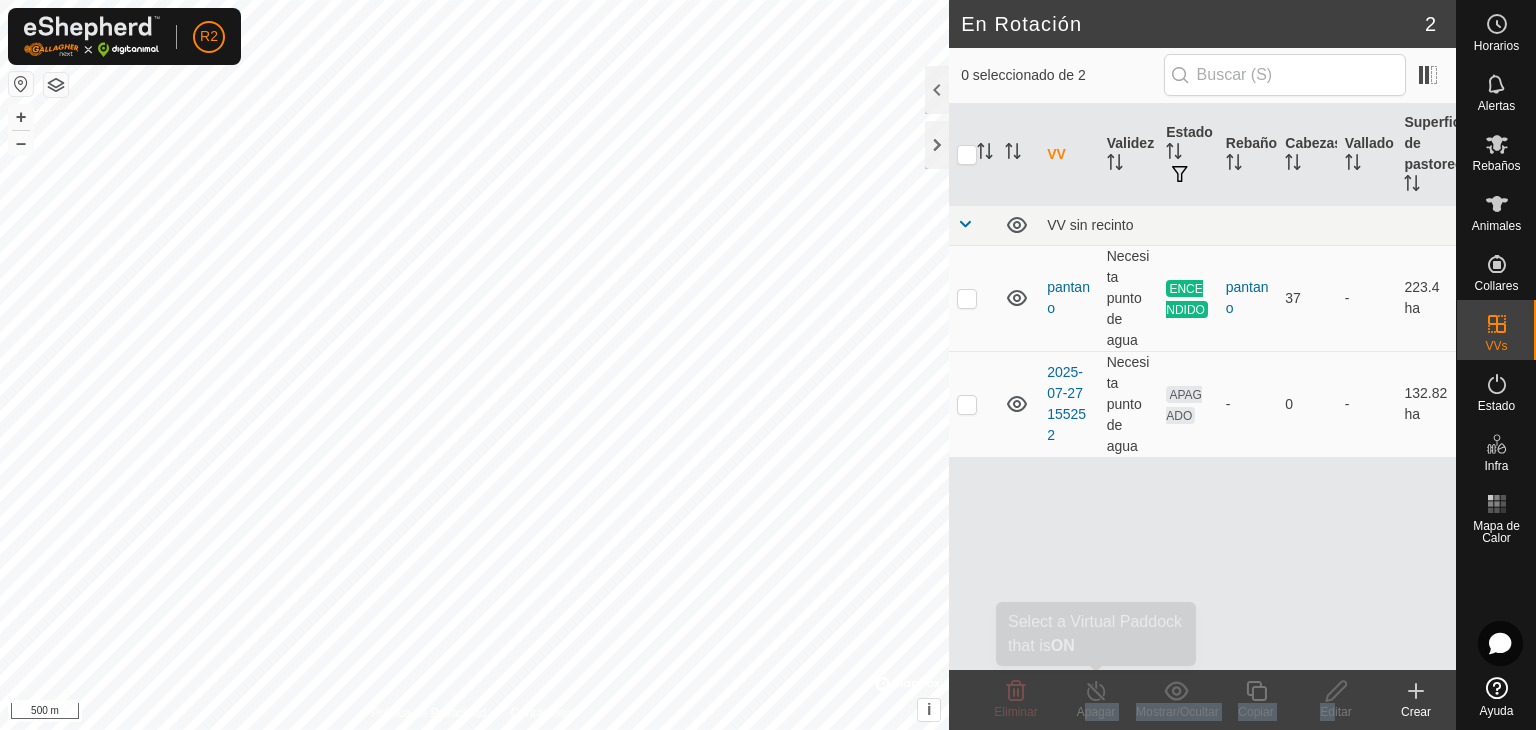 drag, startPoint x: 1328, startPoint y: 710, endPoint x: 1068, endPoint y: 688, distance: 260.9291 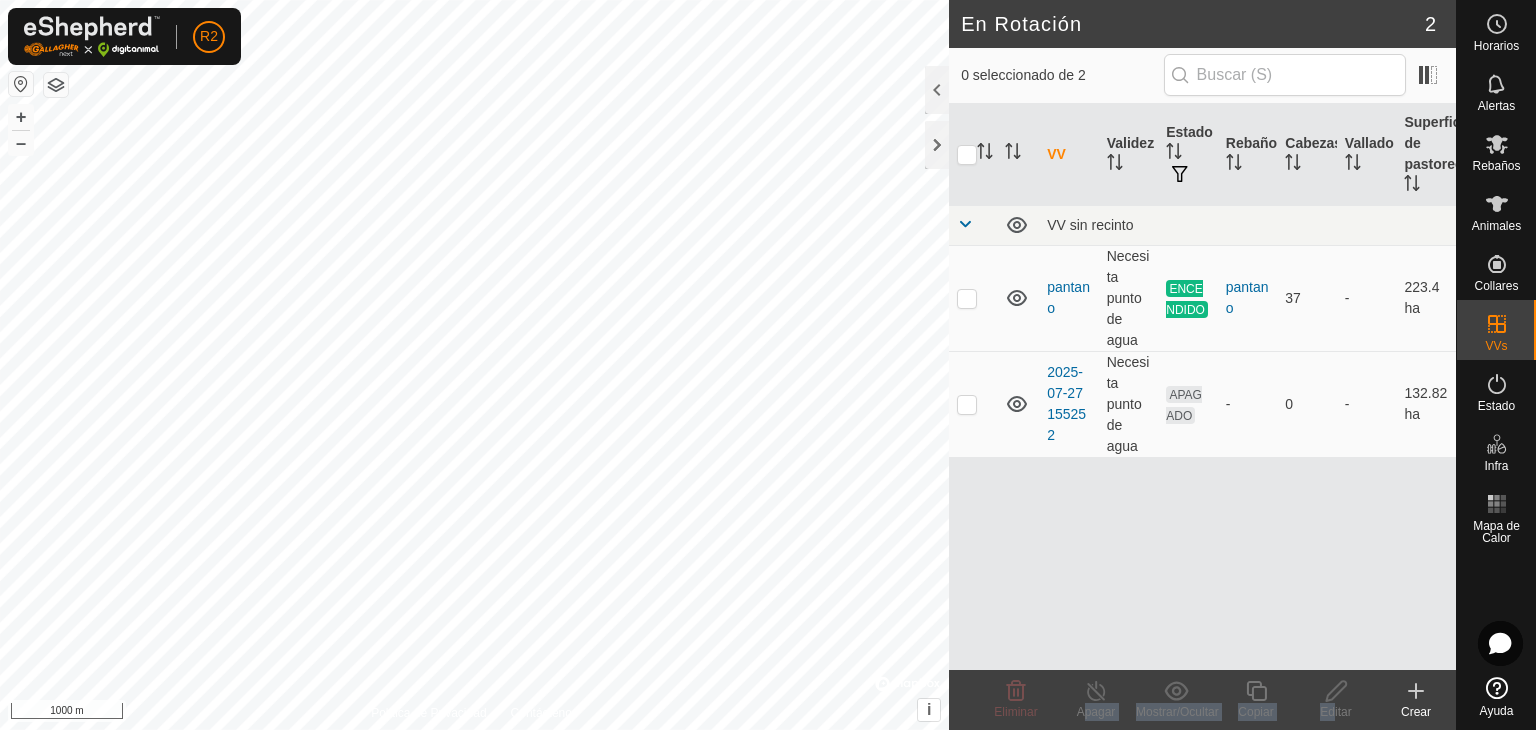 click on "-50.92 ha
las transiciones programadas deben estar dentro del
-205.4 ha
0 seleccionado de 37
4237
pueden tener un total combinado de
debe
-78.55 ha
-223.38 ha
(Actual: 30.5°)
-204.95 ha
(Actual: 76.9°)
1797
debe ser mayor de 100° – Utilice al menos
primer
169.61 ha
+265.68 ha
-223.39 ha
El ángulo de IZ debe ser mayor que 80° (Actual: 5.2°) .
-131.23 ha
-222.97 ha
R2
1405
5 puntos
(Actual: 11.2°)
-78.78 ha
1331
-124.88 ha
(Actual: 77.5°)
El ángulo de IZ debe ser mayor que 80° (Actual: 50.9°) .
132.82 ha
Para activar un VV, debe cumplir con los siguientes requisitos:
y
(Actual: 58.0°)
Apagar   Mostrar/Ocultar   Copiar   E
1338
-191.43 ha
18 ha
pantano
1335
4227
6034
-129.96 ha
(Actual: 14.1°)
(Actual: 39.7°)
-92.74 ha
El ángulo de IZ debe ser mayor que 80°
subsecuente
(Actual: 50.9°)
con el anterior.
Los límites de IZ y EZ no pueden superponerse.
(Actual: 63.7°)
-34.3 ha
(Actual: 50.1°)
(Actual: 25.1°)
Cada VP
(Actual: 14.4°)
0 seleccionado de 2
Movimientos Programados
(Actual: 36.8°)
-100.85 ha
1443
4324
-114.82 ha
134.48 ha
(Actual: 10.1°)
(Actual: 35.9°)
(Actual: 60.1°)
(Actual: 39.0°)
1582
Cada ángulo del
El
30 puntos
(Actual: 0.7°)
0.19 ha
hace 2 d
1417
2371
Límites de puntos:
las
dentro del VV.
superponerse completamente
-210.33 ha
cumplir con todas
(Actual: 0°)
(Actual: 38.0°)
99.02 ha
(Actual: 45.9°)
Crear Rebaño
4246
No esquinas pronunciadas:
mismo potrero físico
(Actual: 31.5°)
-182.32 ha
-33.8 ha
4336
2025-08-02 200626
a su alrededor.
juntos no debe exceder
(Actual: 53.8°)
Reglas de Dibujo
REGLAS - GENERAL
Los
-132.63 ha
+356.26 ha
-119.75 ha
6.56 ha
1436
hace 29 min
2025-07-27 155252
4 puntos
El total de puntos del
-91.74 ha
-132.61 ha
Nombre del Rebaño
hace 28 min
4236
Todas
486.8 ha
intersecarse
El VP debe
2025-08-02 201654
7917
0.01 ha
-223.24 ha
(Actual: 26.0°)
-129.49 ha
+263.4 ha
(Actual: 4.6°)
no deben
ni
(Actual: 0.4°)
Límites:
-114.37 ha
-132.66 ha
(Actual: 62.7°)
-220.54 ha
-40.73 ha
10 m de espacio
1.59 ha
(Actual: 40.8°)
15.34 ha
8137
2.86 ha
El ángulo de IZ debe ser menor que 280°
0.21 ha
6501
debe ser mayor de 80° – Utilice al menos
Debe estar entre
-88.92 ha
-126.26 ha
1332
puntos de agua
(Actual: 29.8°)
489.08 ha
1442
ADVERTENCIAS
en cualquier lugar
(Actual: 44.2°)
-220.07 ha
Eliminar  Apagar   Mostrar/Ocultar   Copiar   Editar   Crear
98.52 ha
1415
Errores
54.04 ha
(Actual: 23.0°)
39.69 ha
1591
Comparación de Áreas de VV
-169.36 ha
(Actual: 1.0°)
1434
hace 15 min
(Actual: 27.3°)
-208.06 ha
6503" at bounding box center (768, 365) 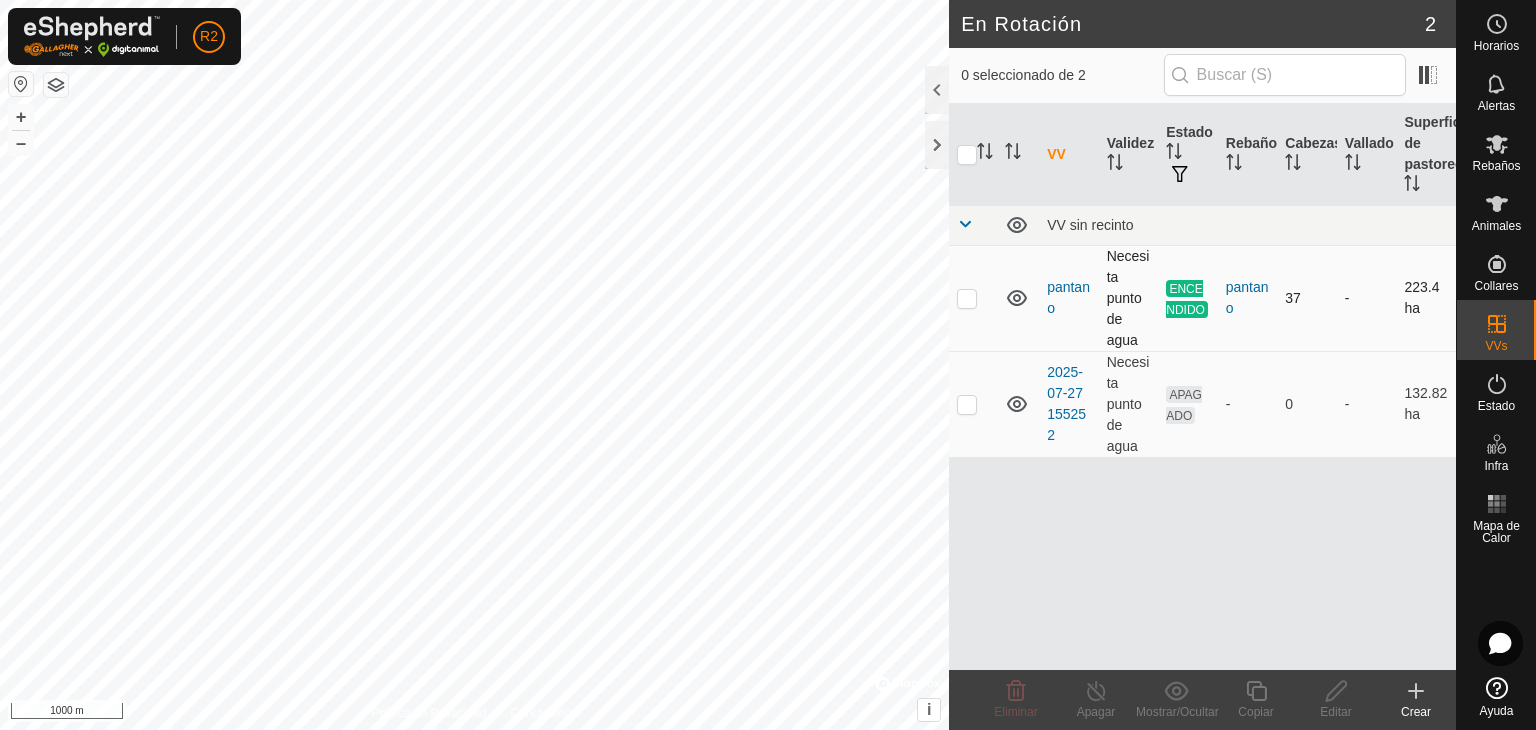 click on "-" at bounding box center [1367, 298] 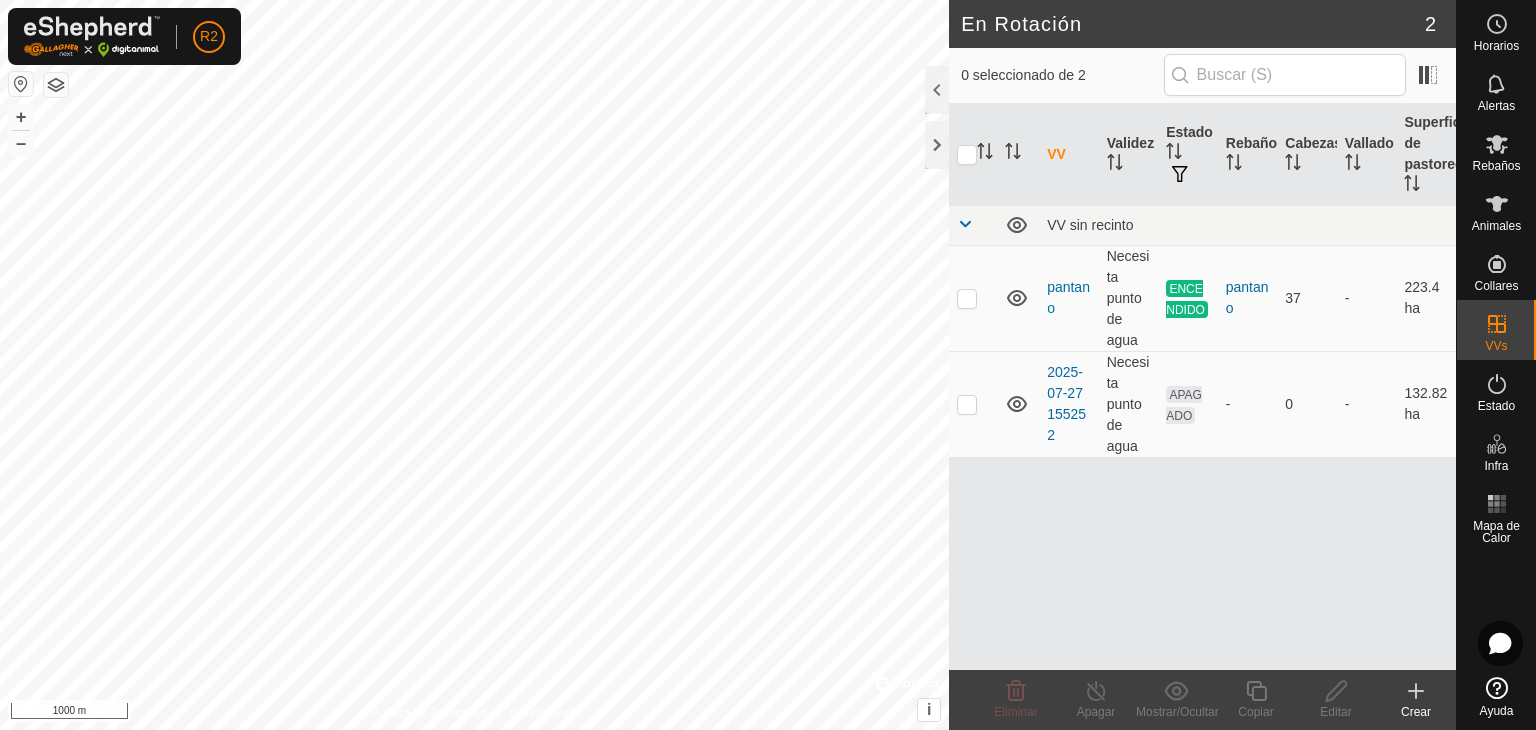 click on "Crear" 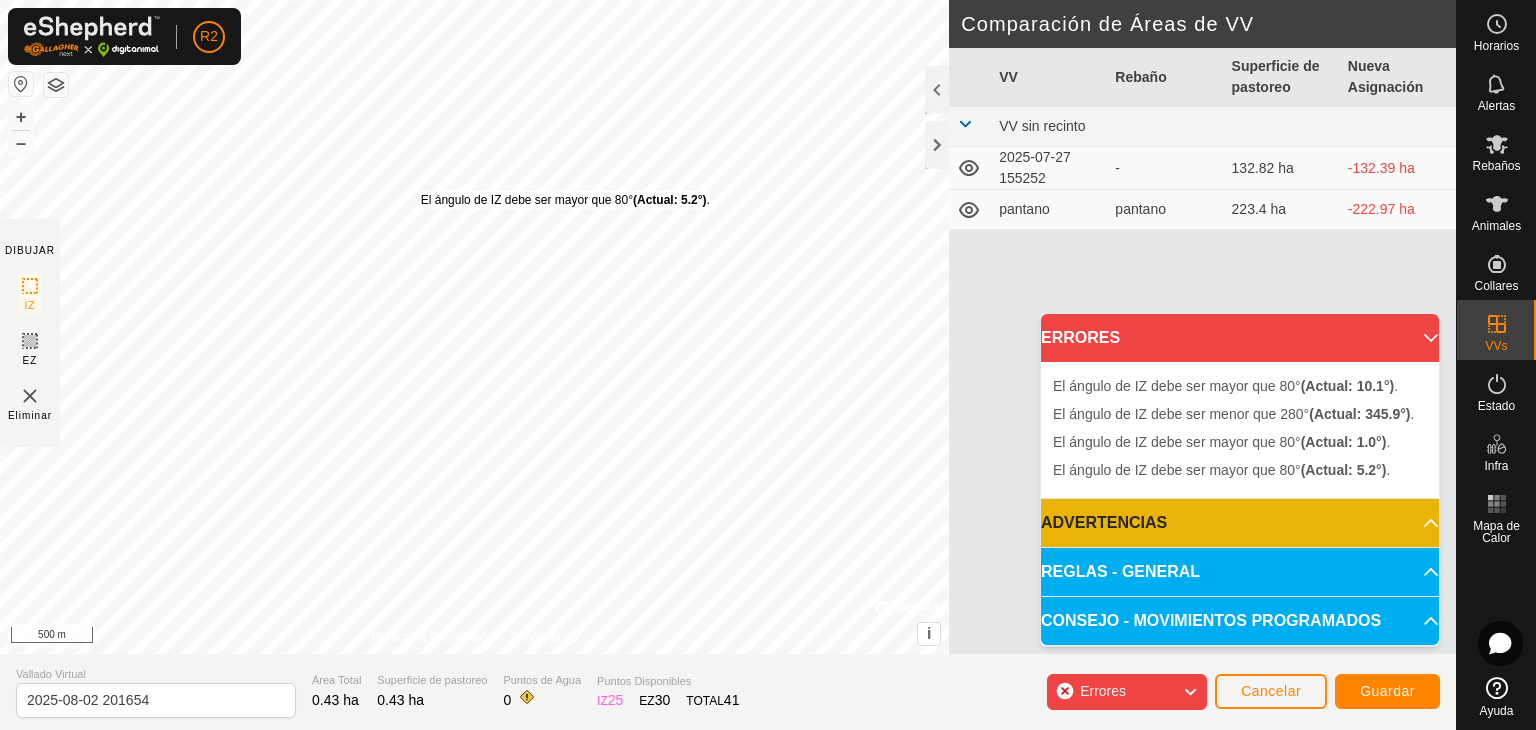 click on "El ángulo de IZ debe ser mayor que 80°  (Actual: 5.2°) ." at bounding box center (565, 200) 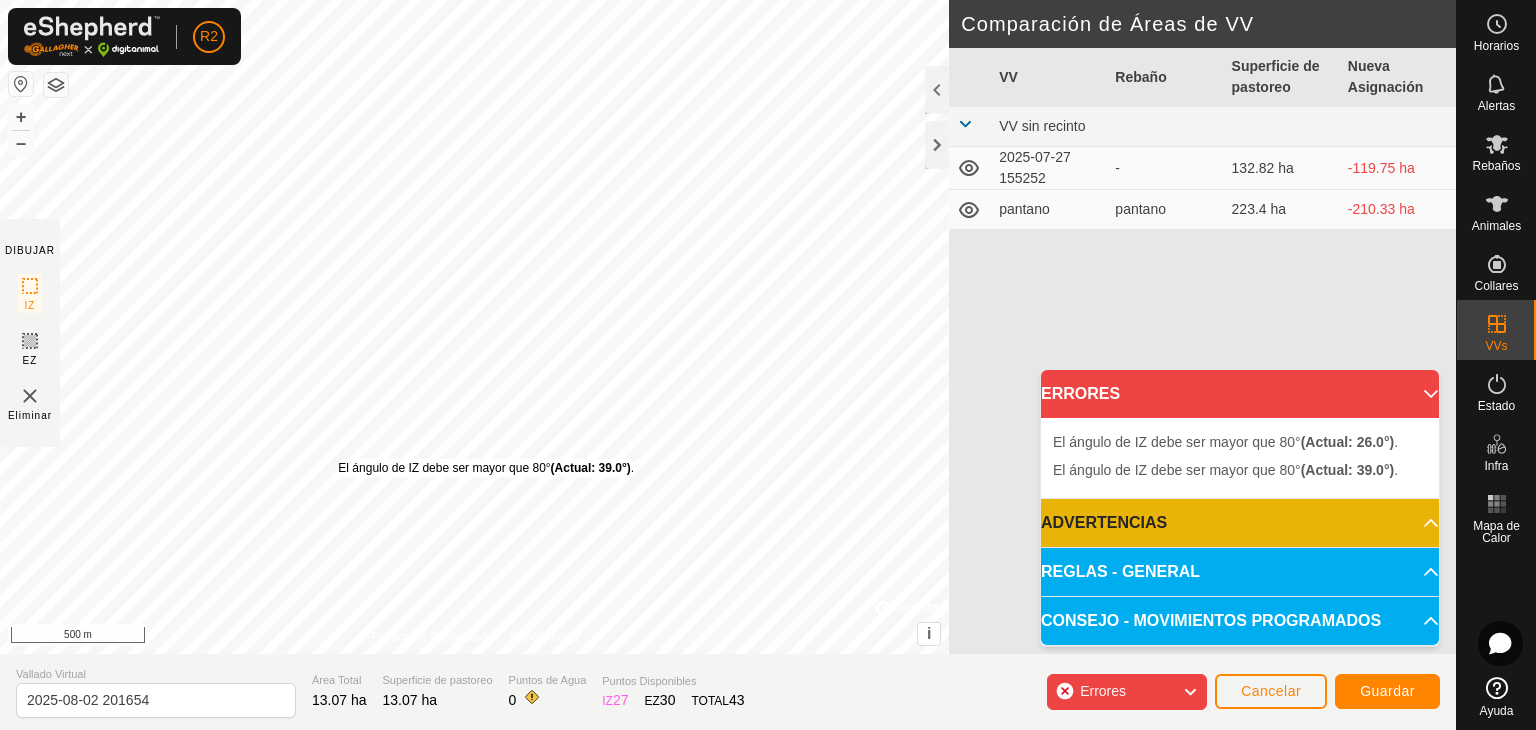 click on "El ángulo de IZ debe ser mayor que 80°  (Actual: 39.0°) ." at bounding box center (486, 468) 